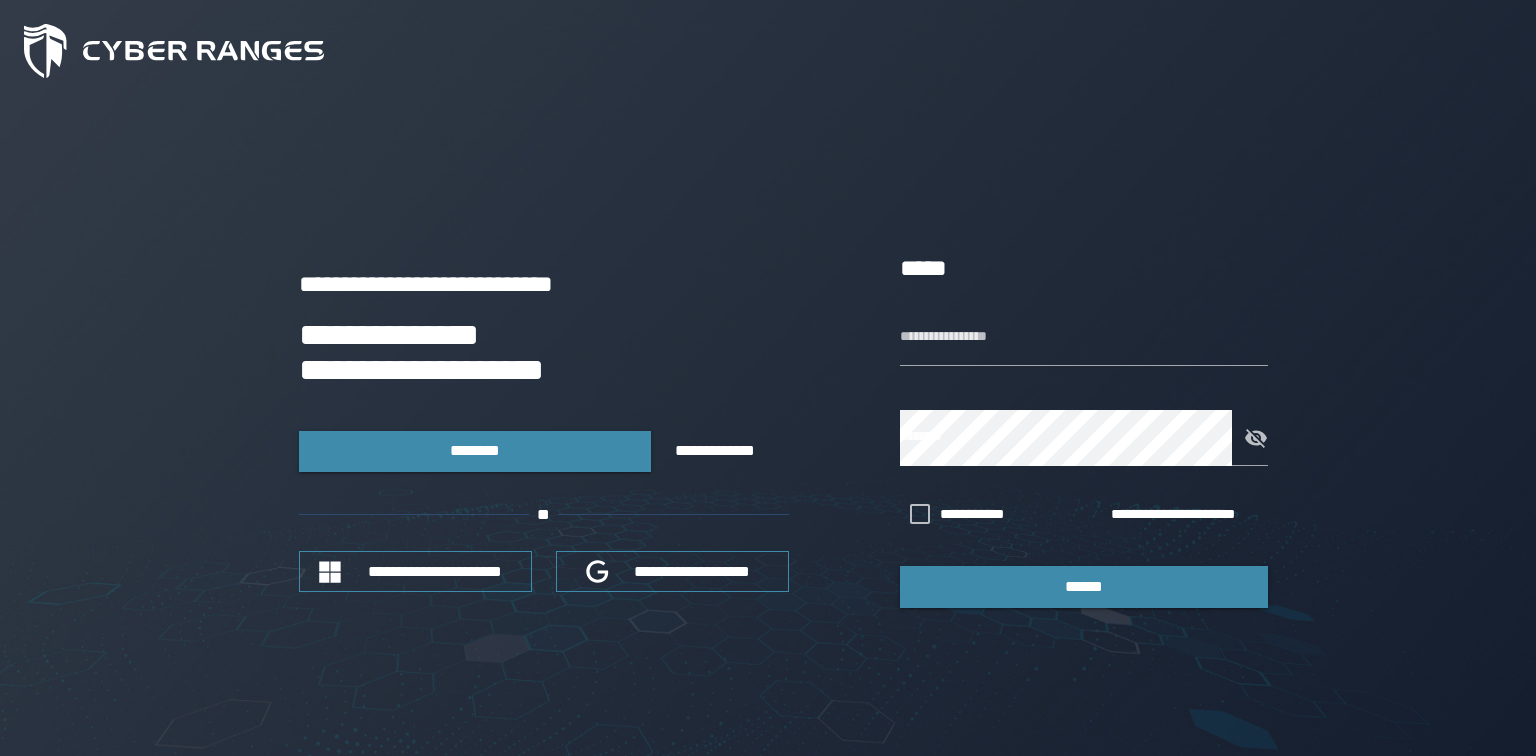 scroll, scrollTop: 0, scrollLeft: 0, axis: both 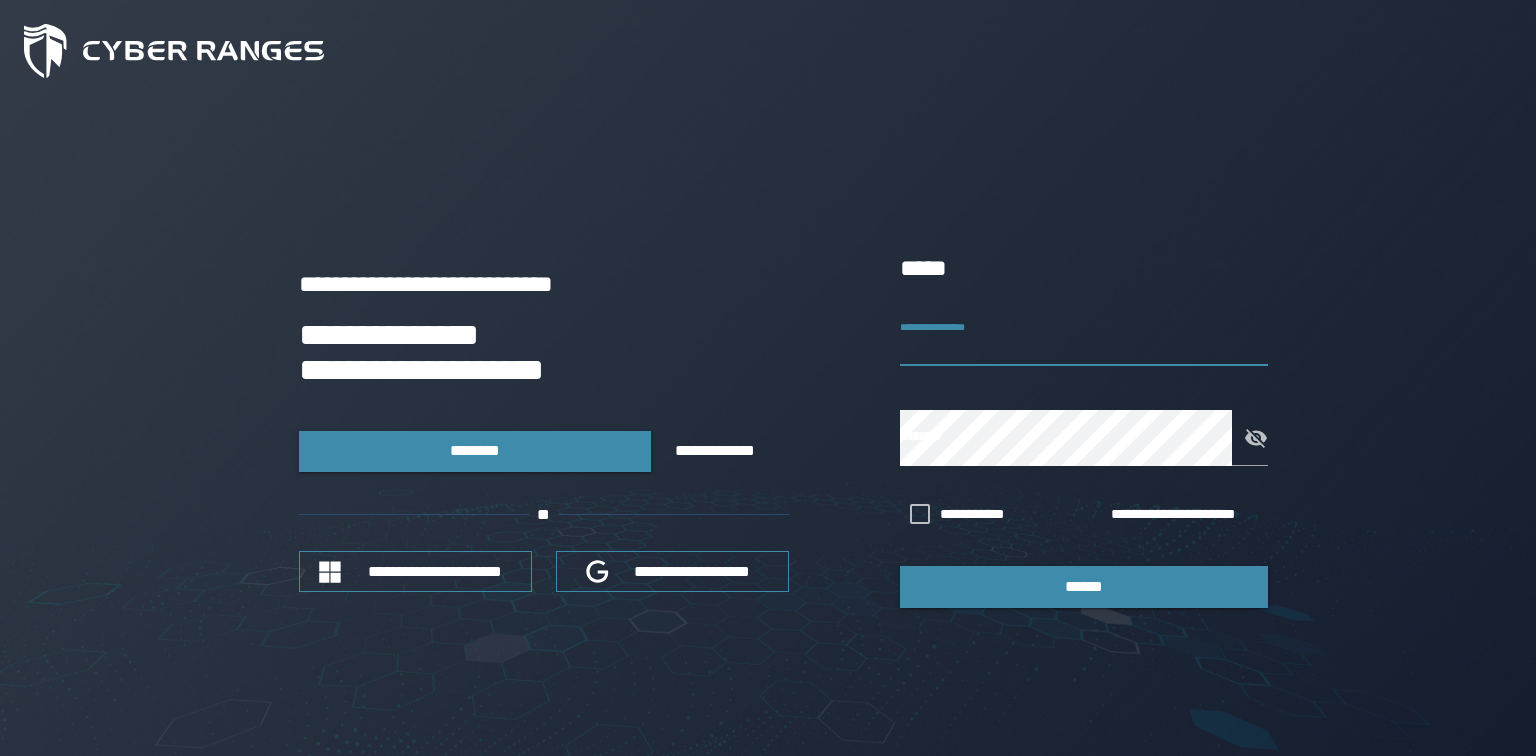 click on "**********" at bounding box center (1084, 338) 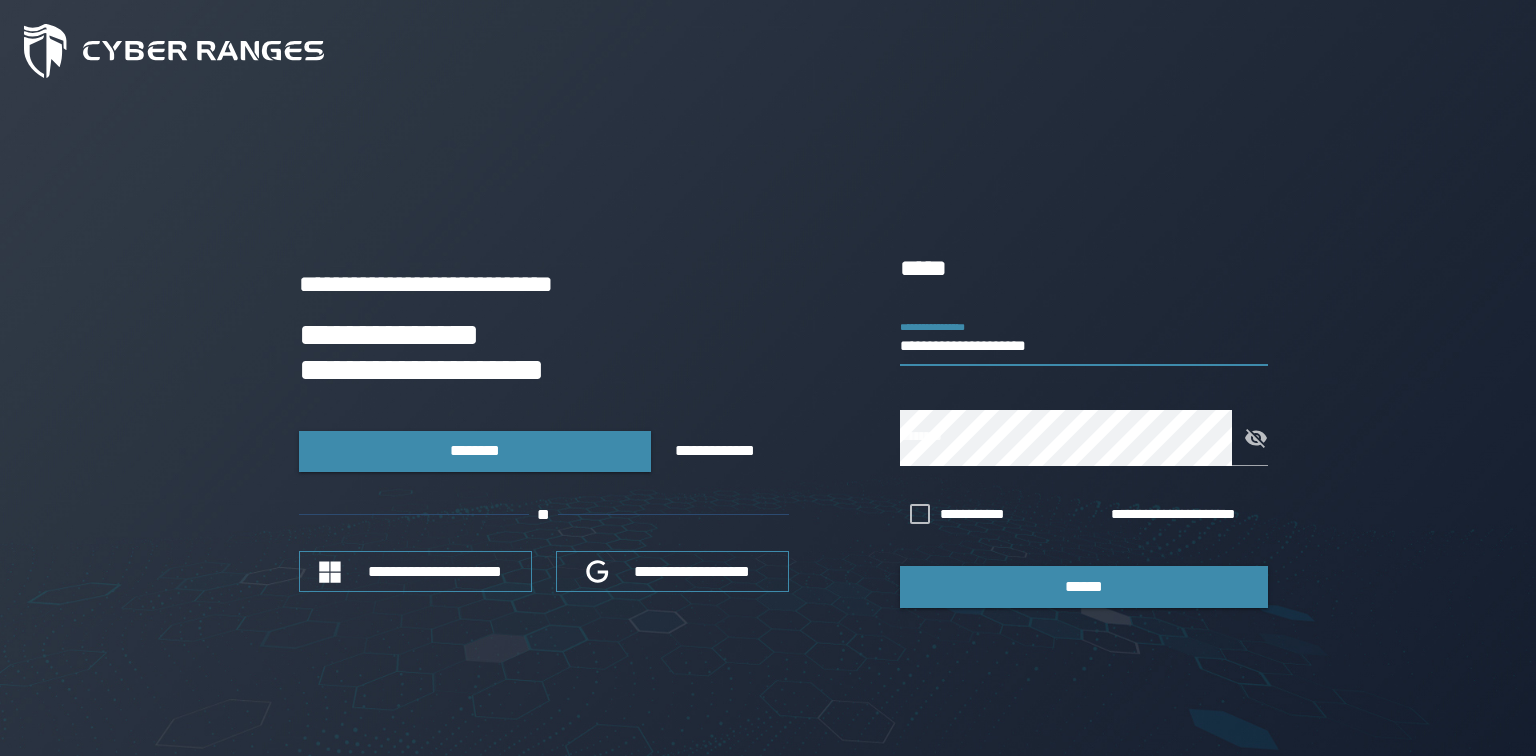 click on "**********" at bounding box center [768, 429] 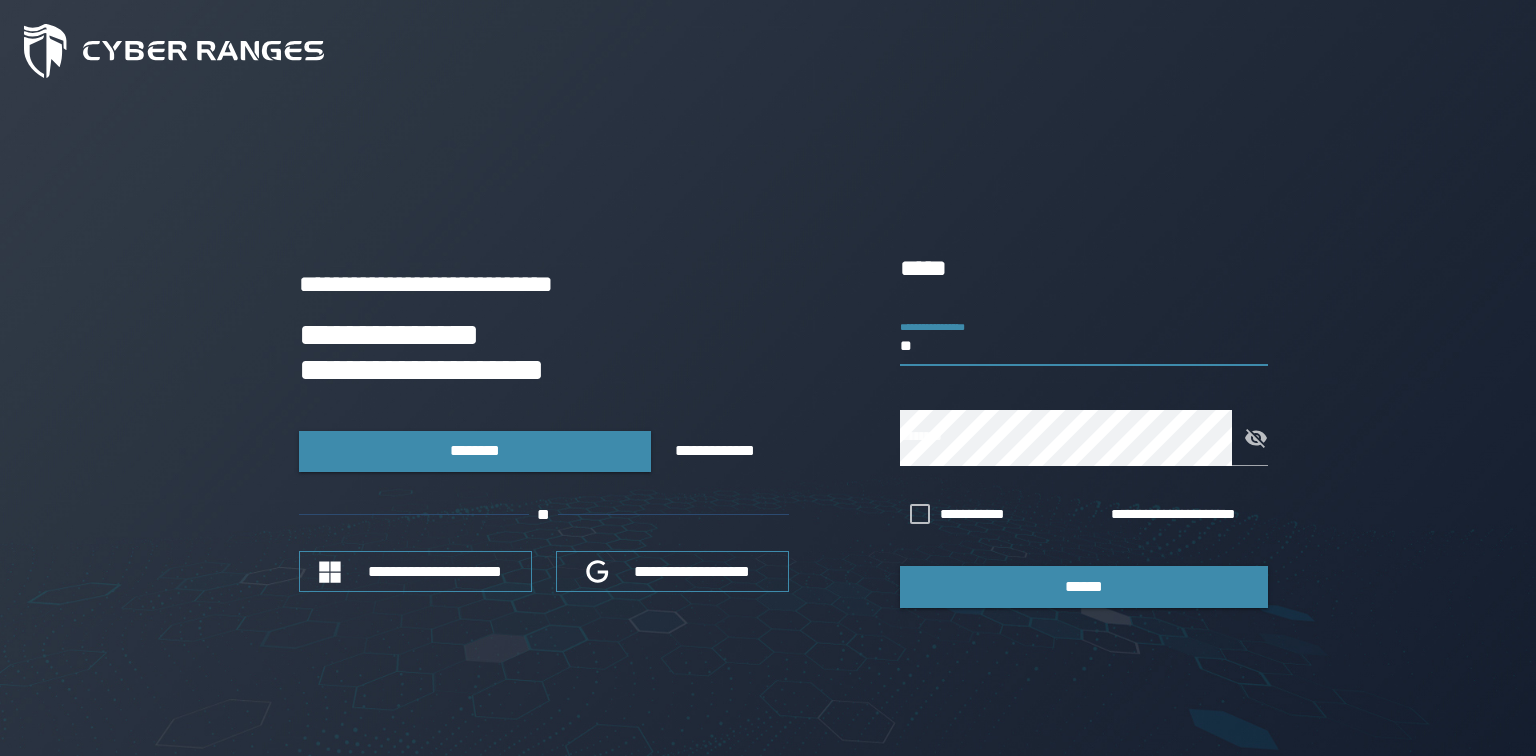type on "*" 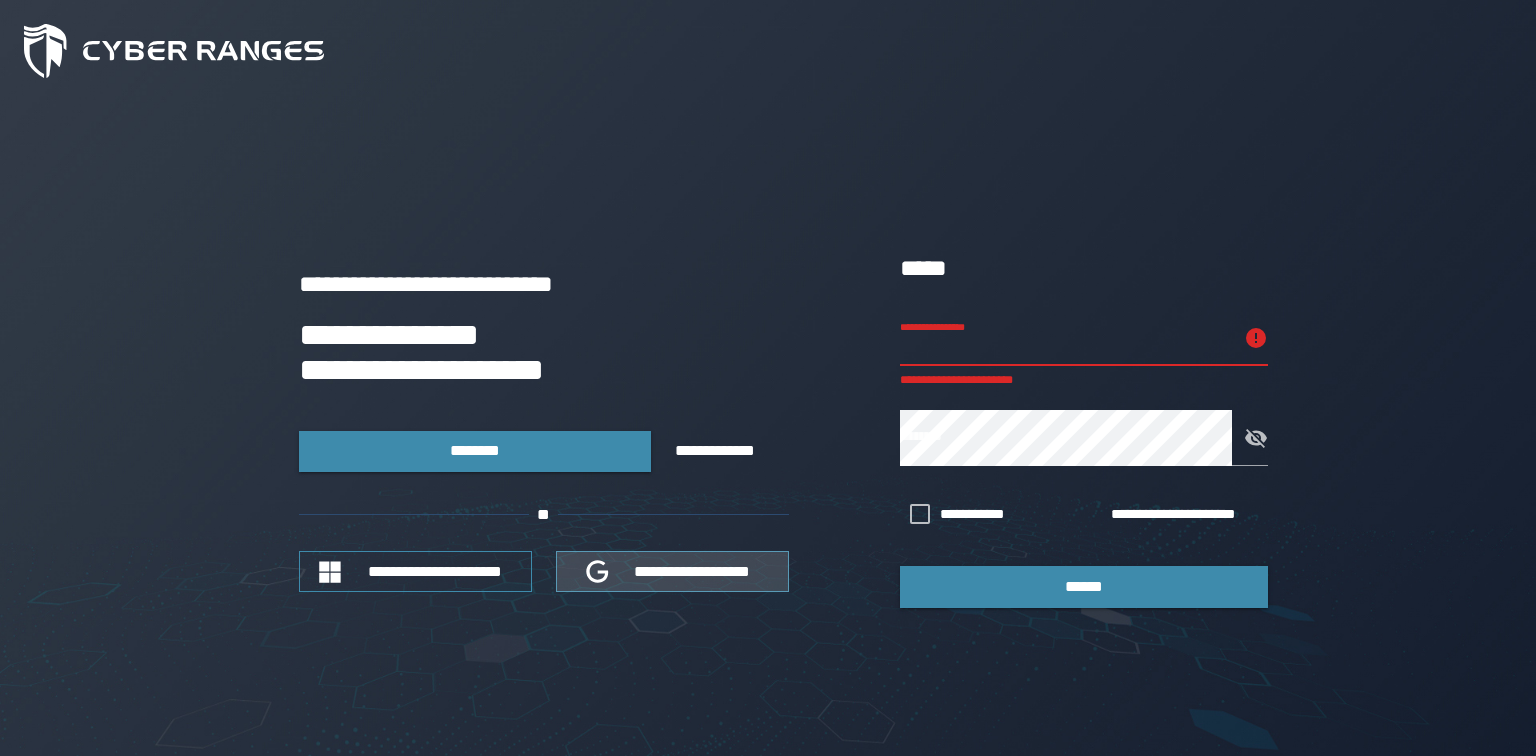 type 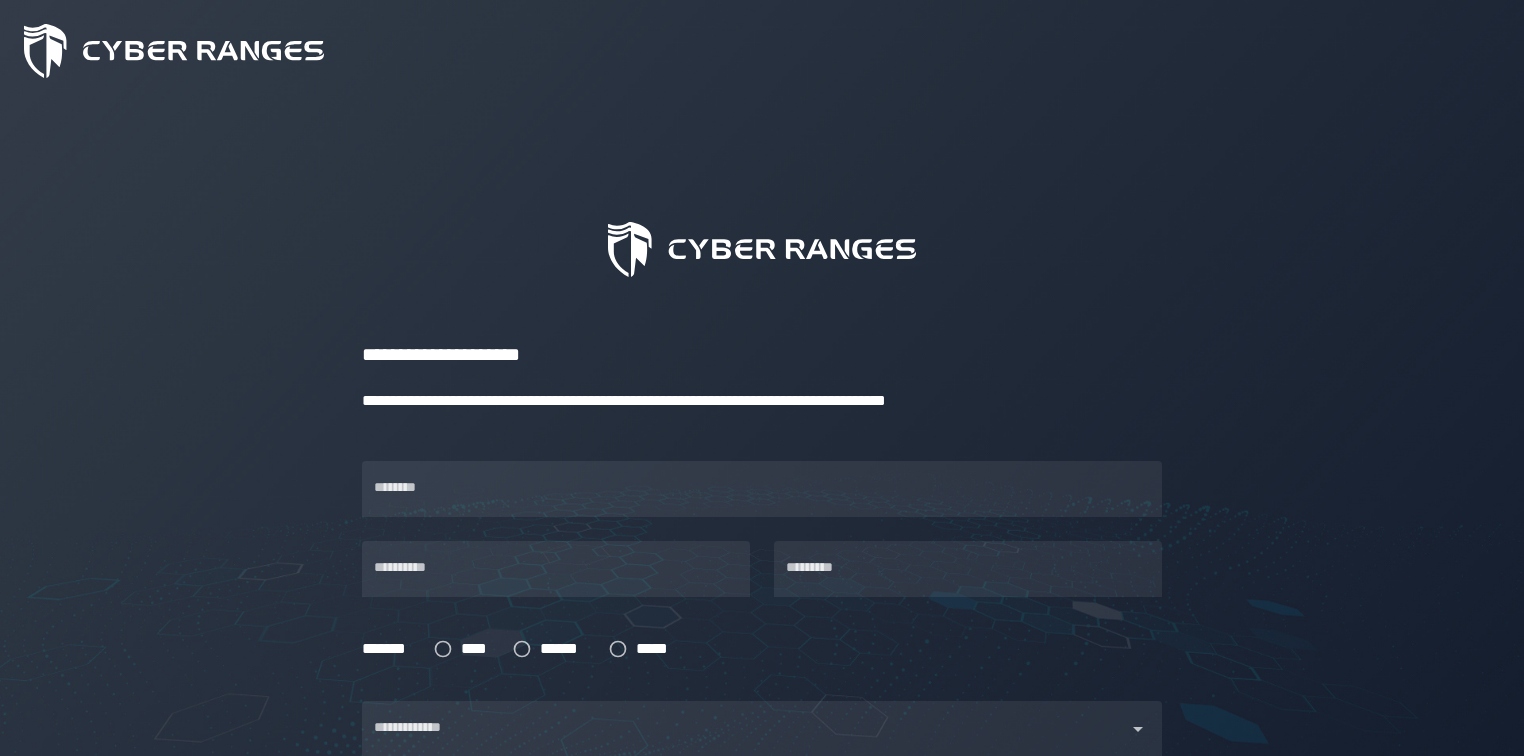 scroll, scrollTop: 0, scrollLeft: 0, axis: both 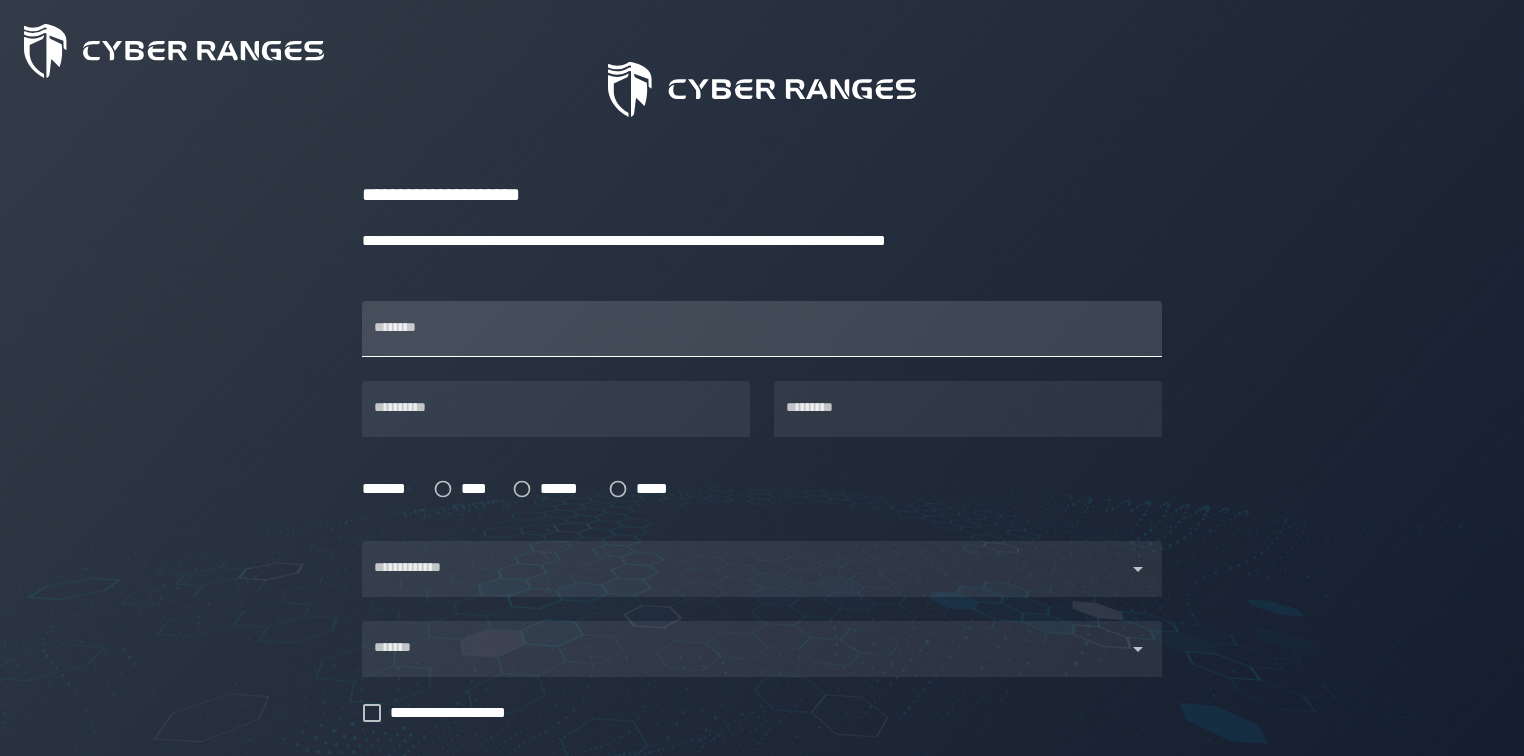 click on "********" at bounding box center [762, 329] 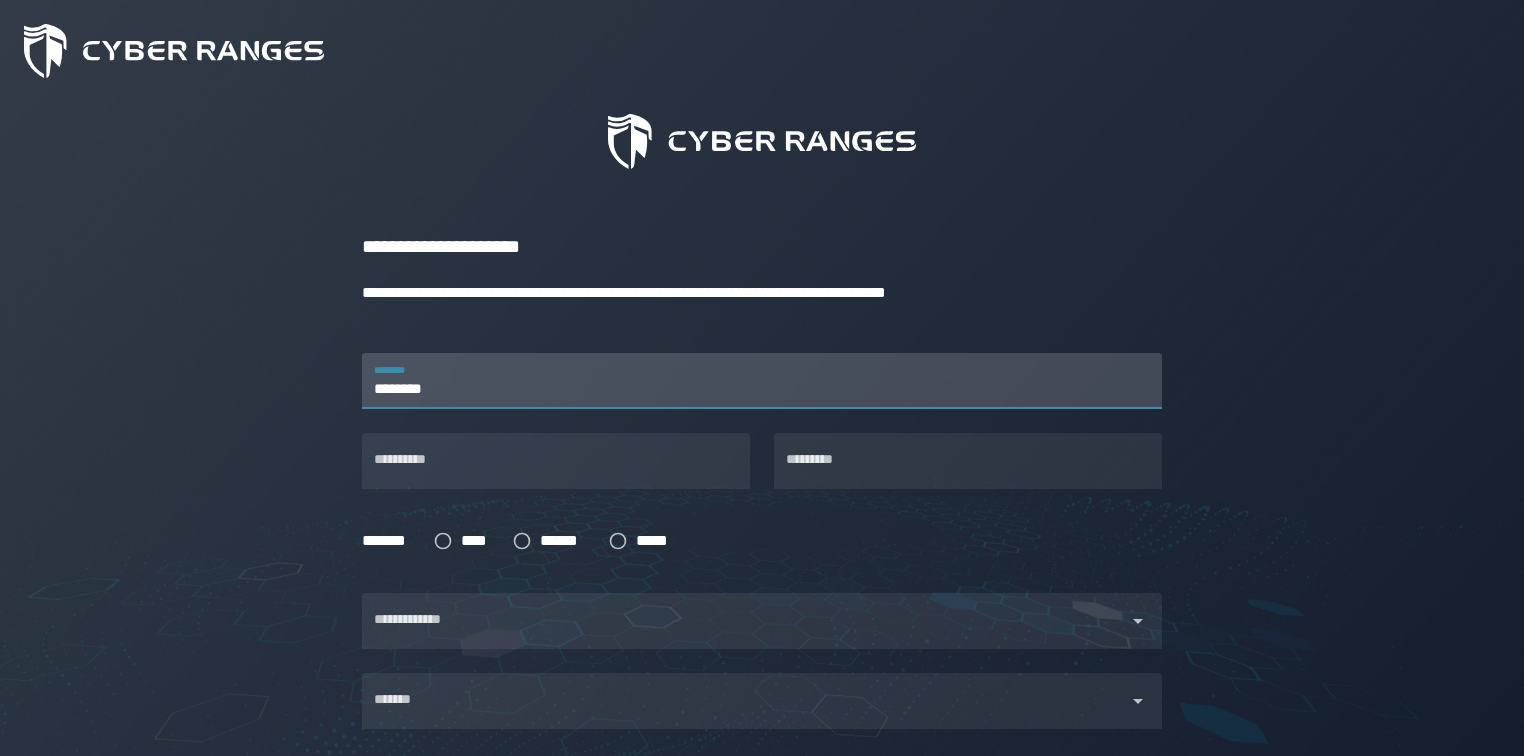 scroll, scrollTop: 80, scrollLeft: 0, axis: vertical 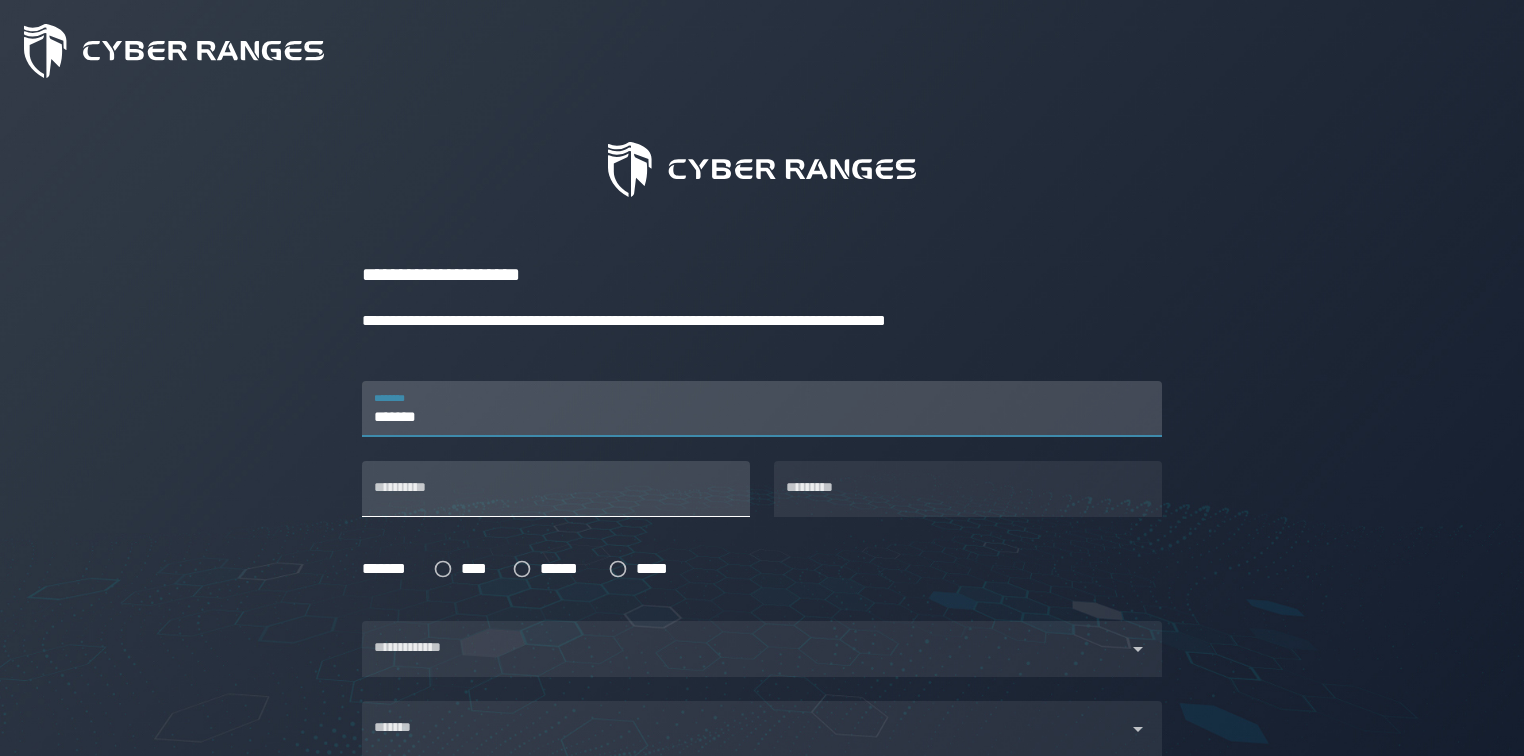 type on "*******" 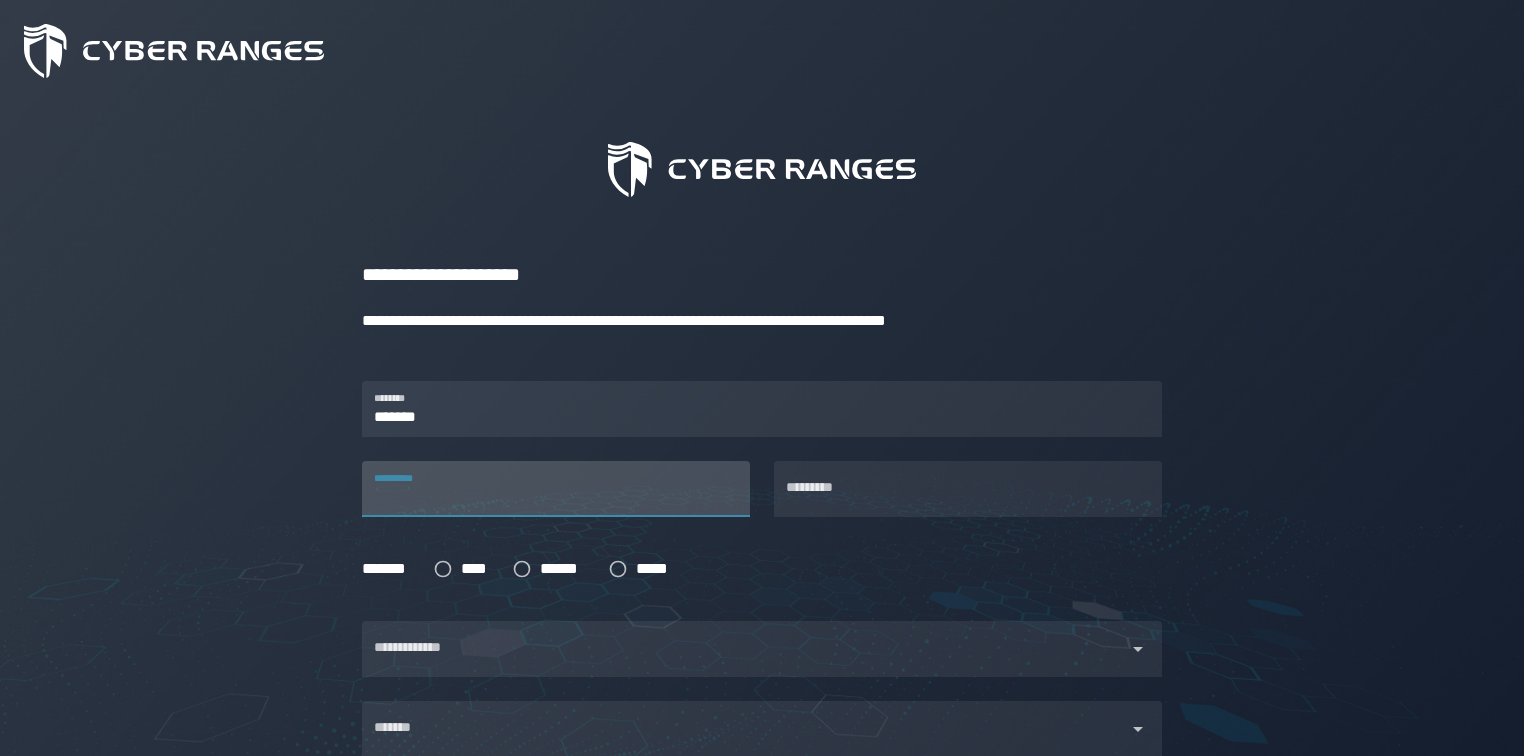 click on "**********" at bounding box center (556, 489) 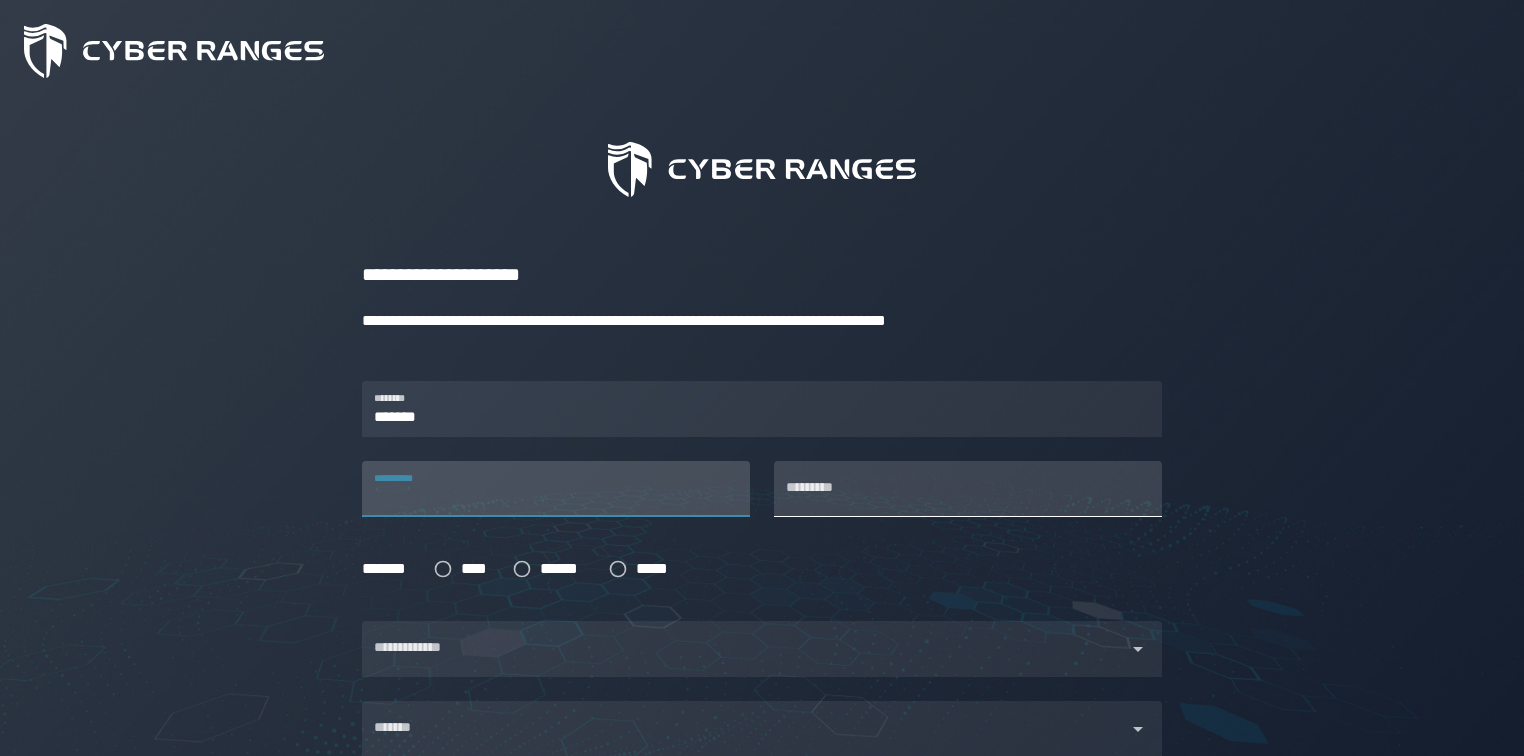 click on "*********" at bounding box center [968, 489] 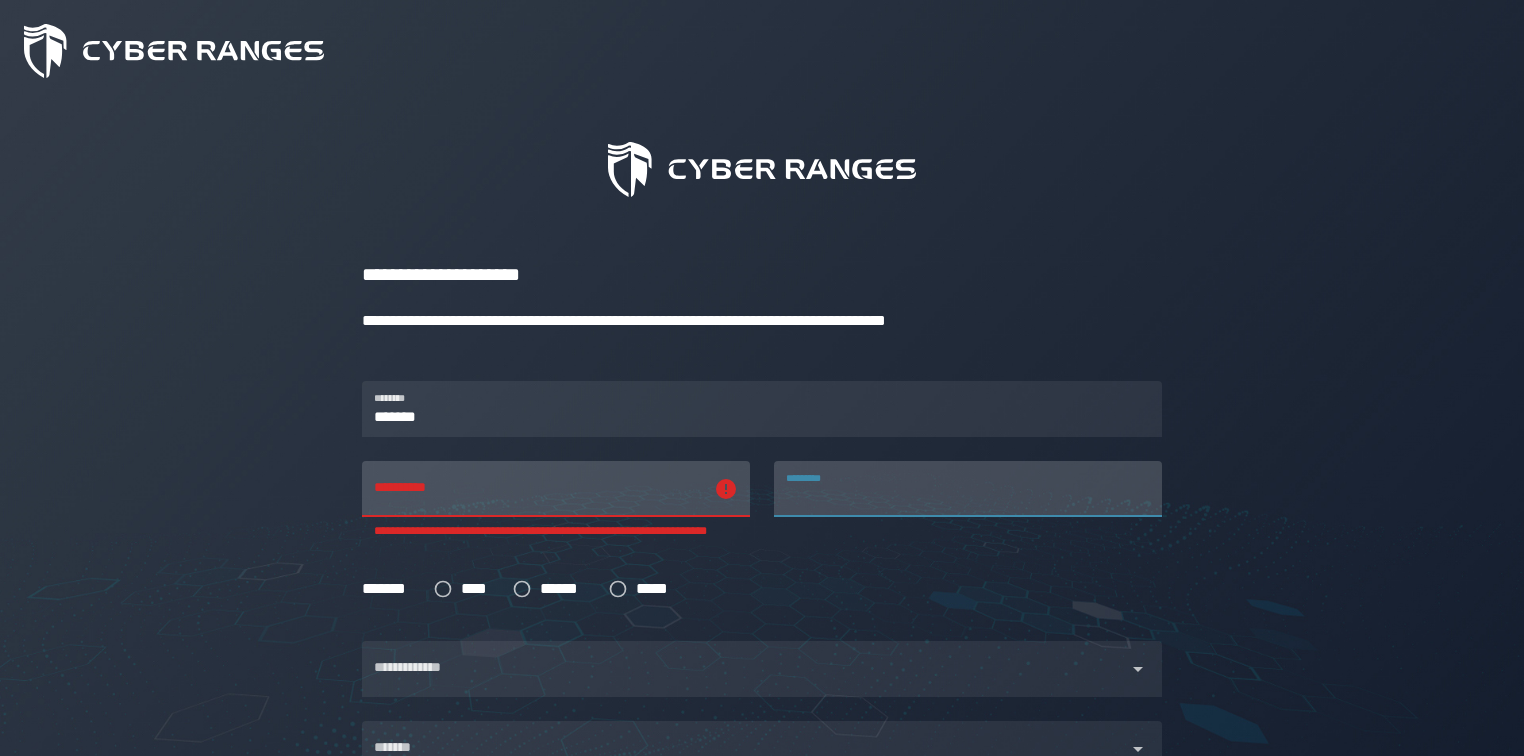 paste on "**********" 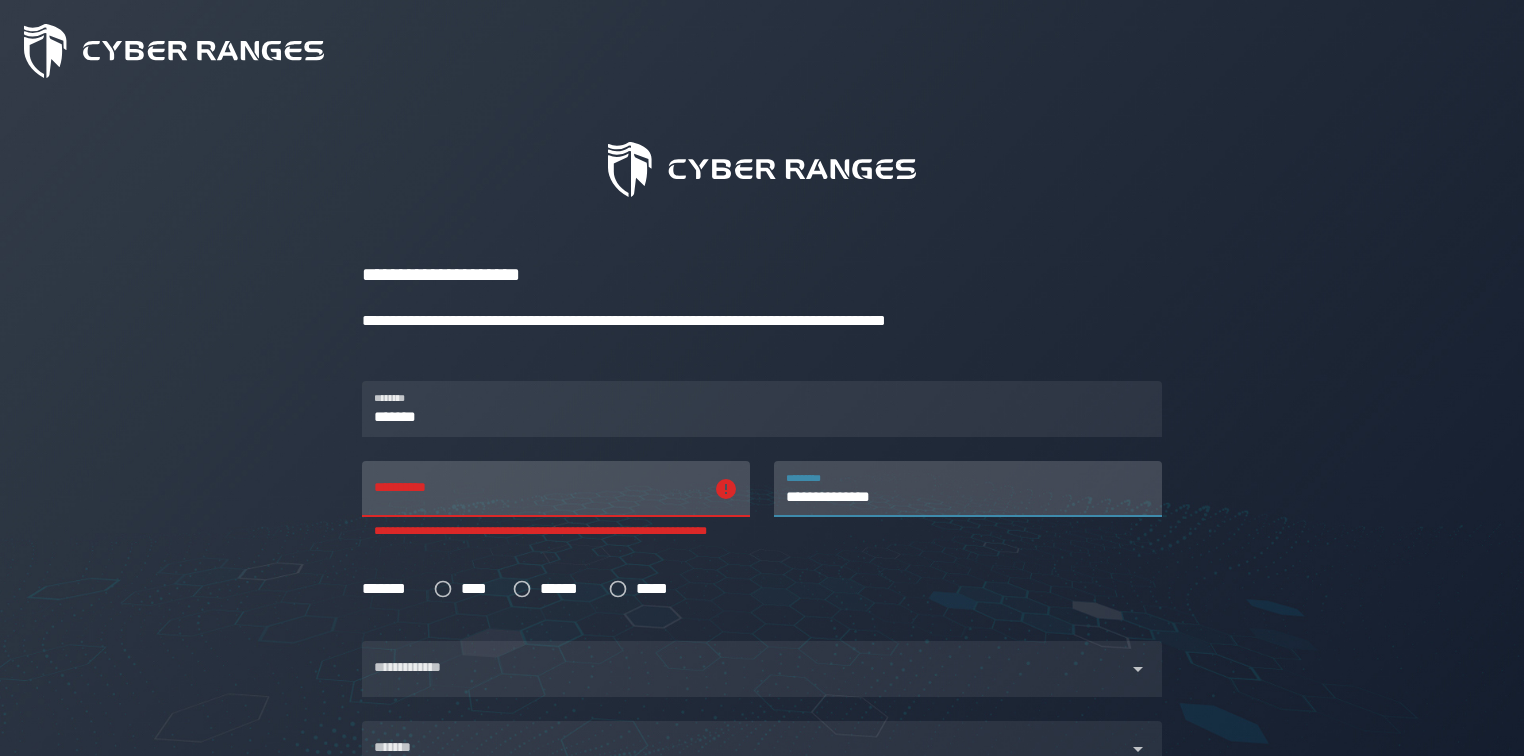 type on "**********" 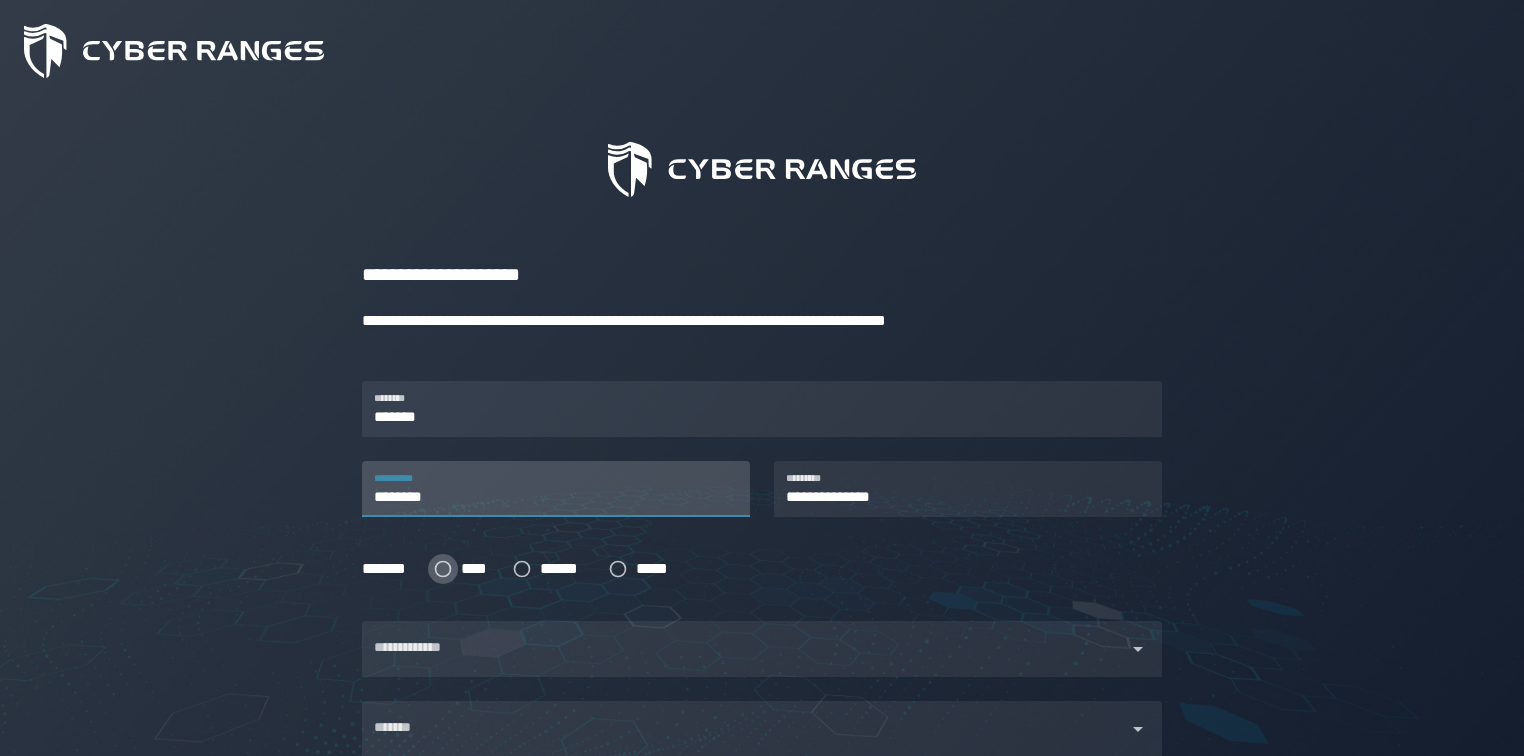 type on "********" 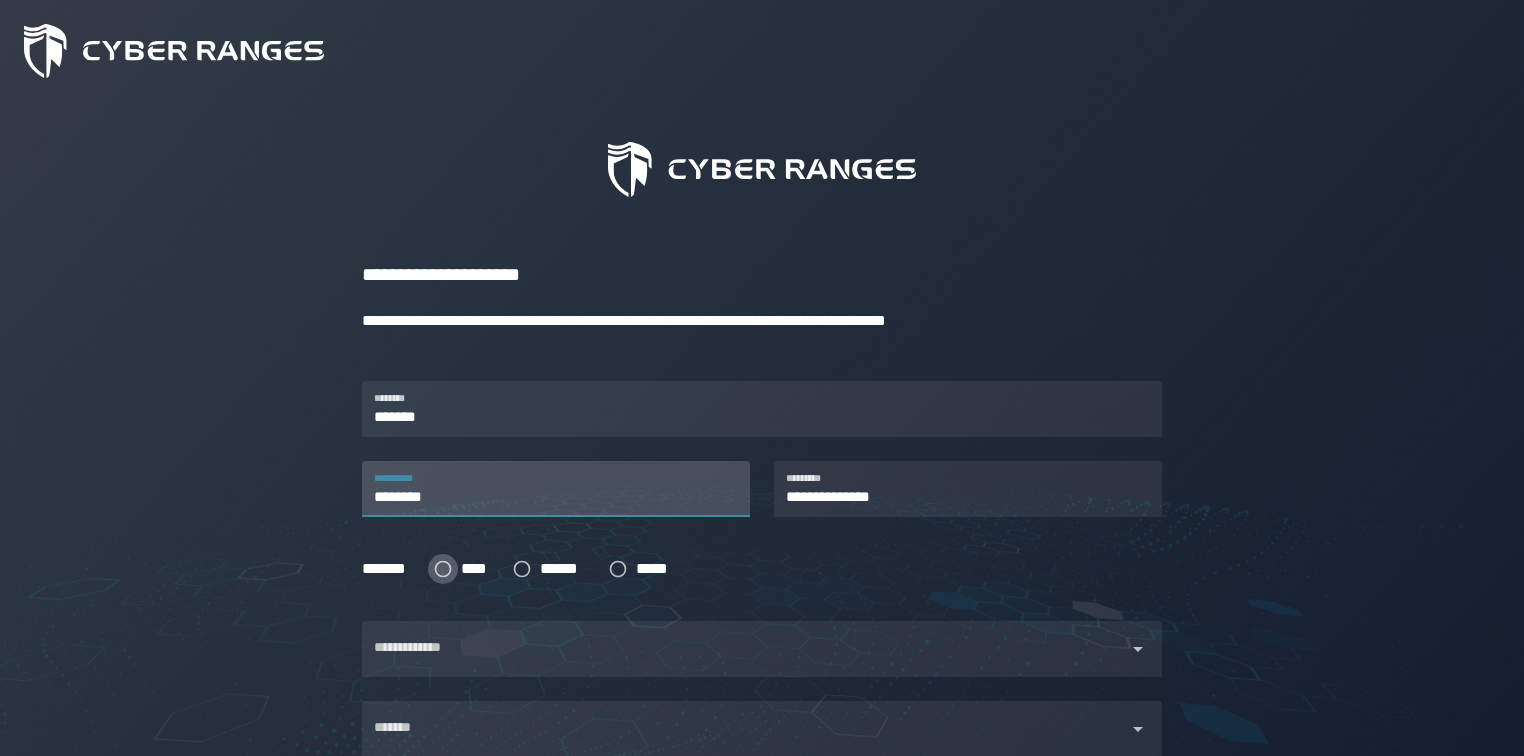 click 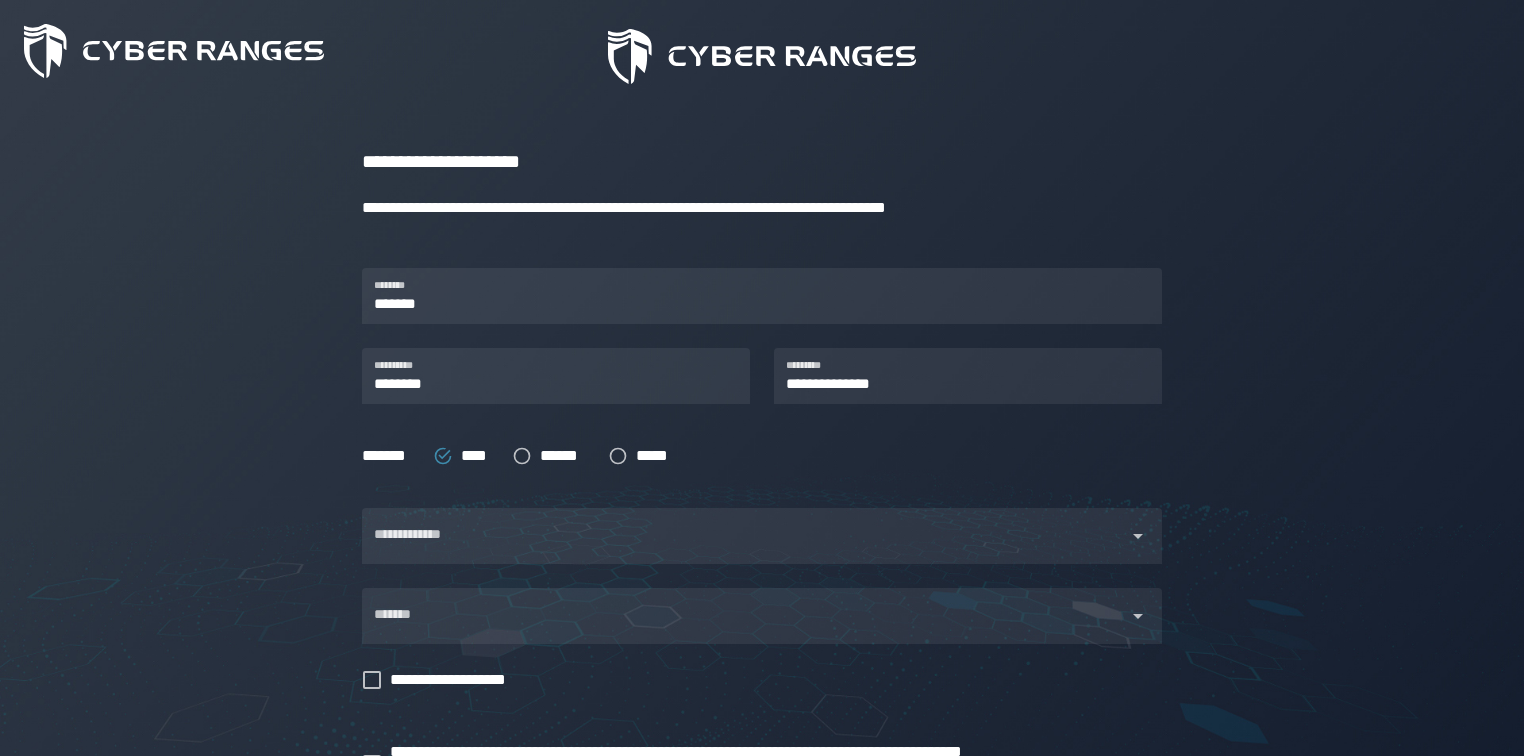 scroll, scrollTop: 240, scrollLeft: 0, axis: vertical 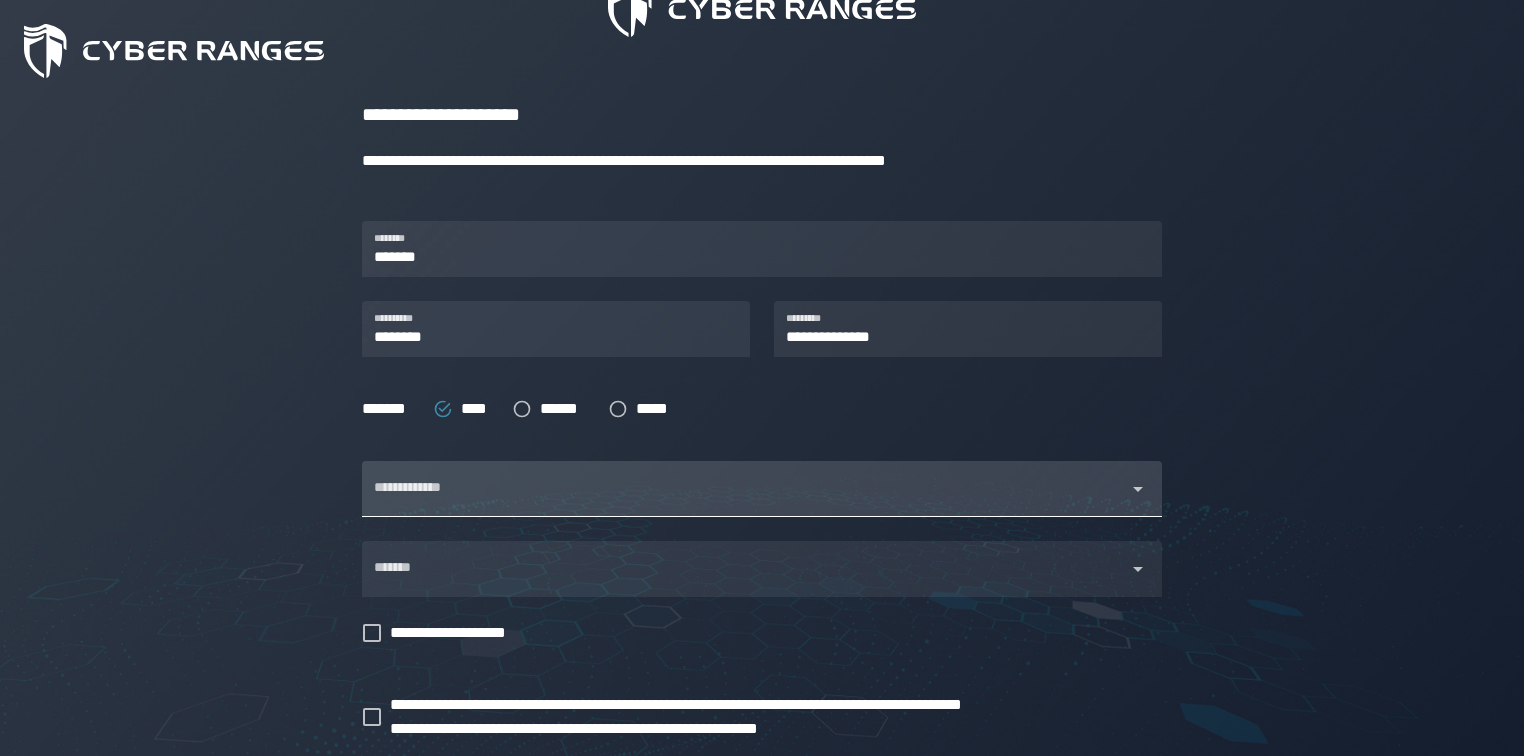 click at bounding box center [744, 501] 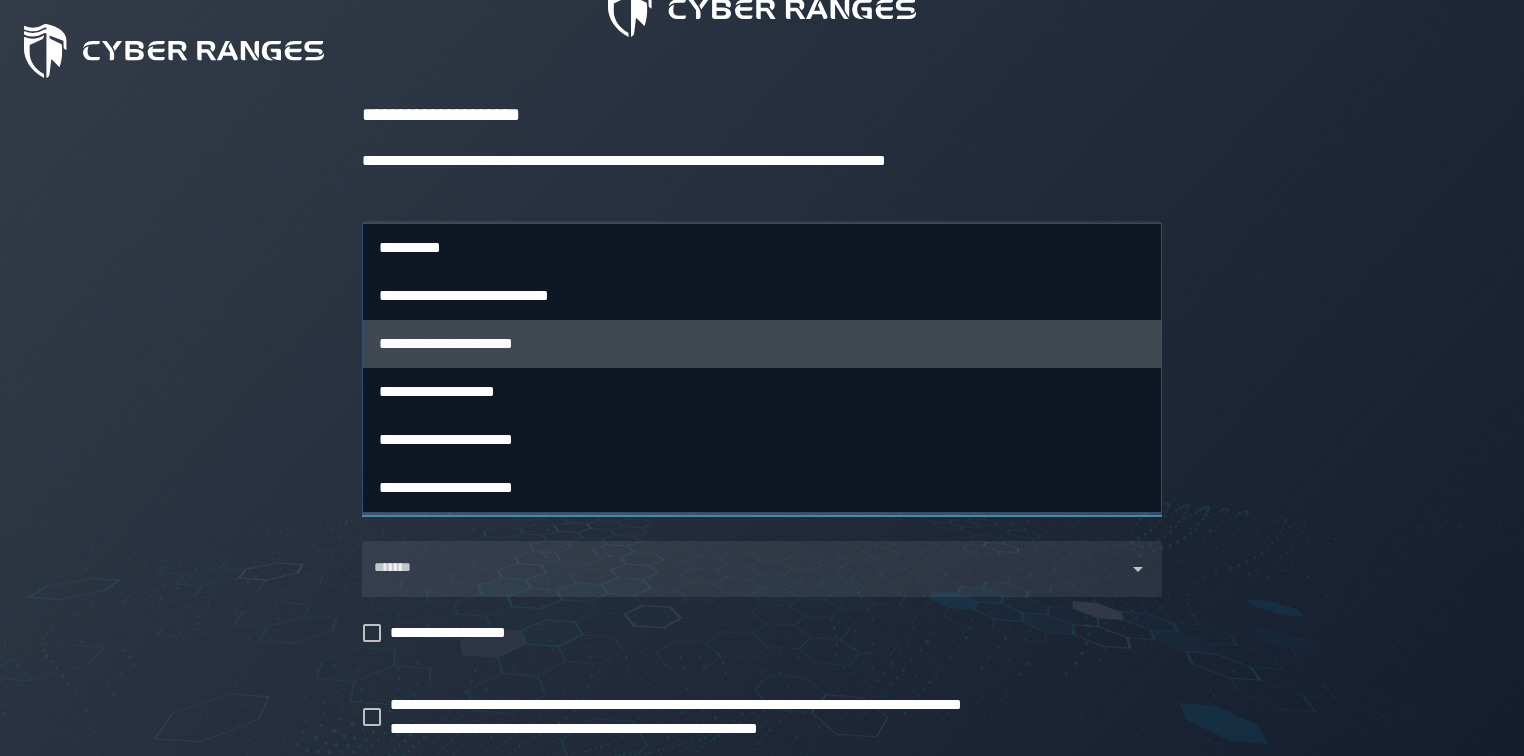 scroll, scrollTop: 160, scrollLeft: 0, axis: vertical 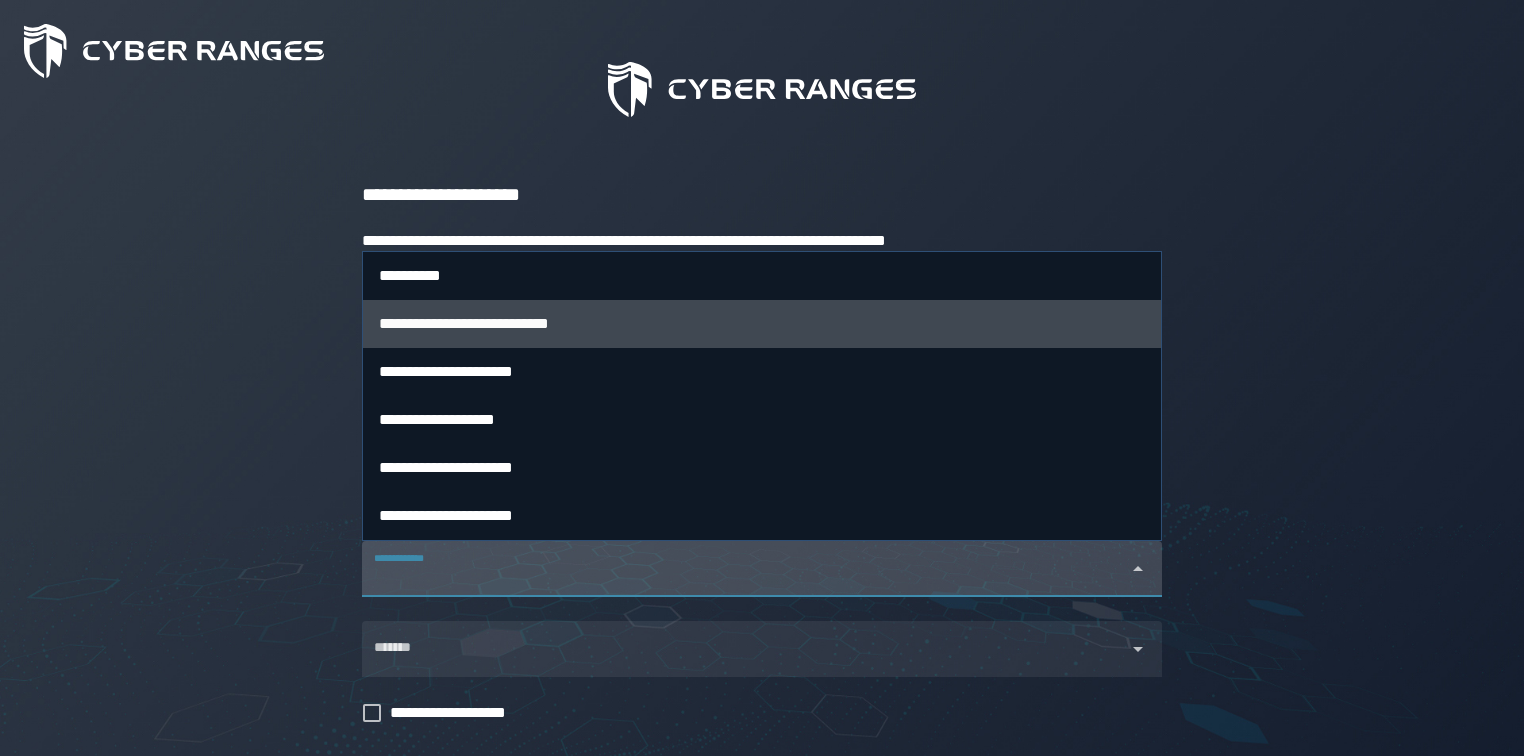 click on "**********" at bounding box center [464, 323] 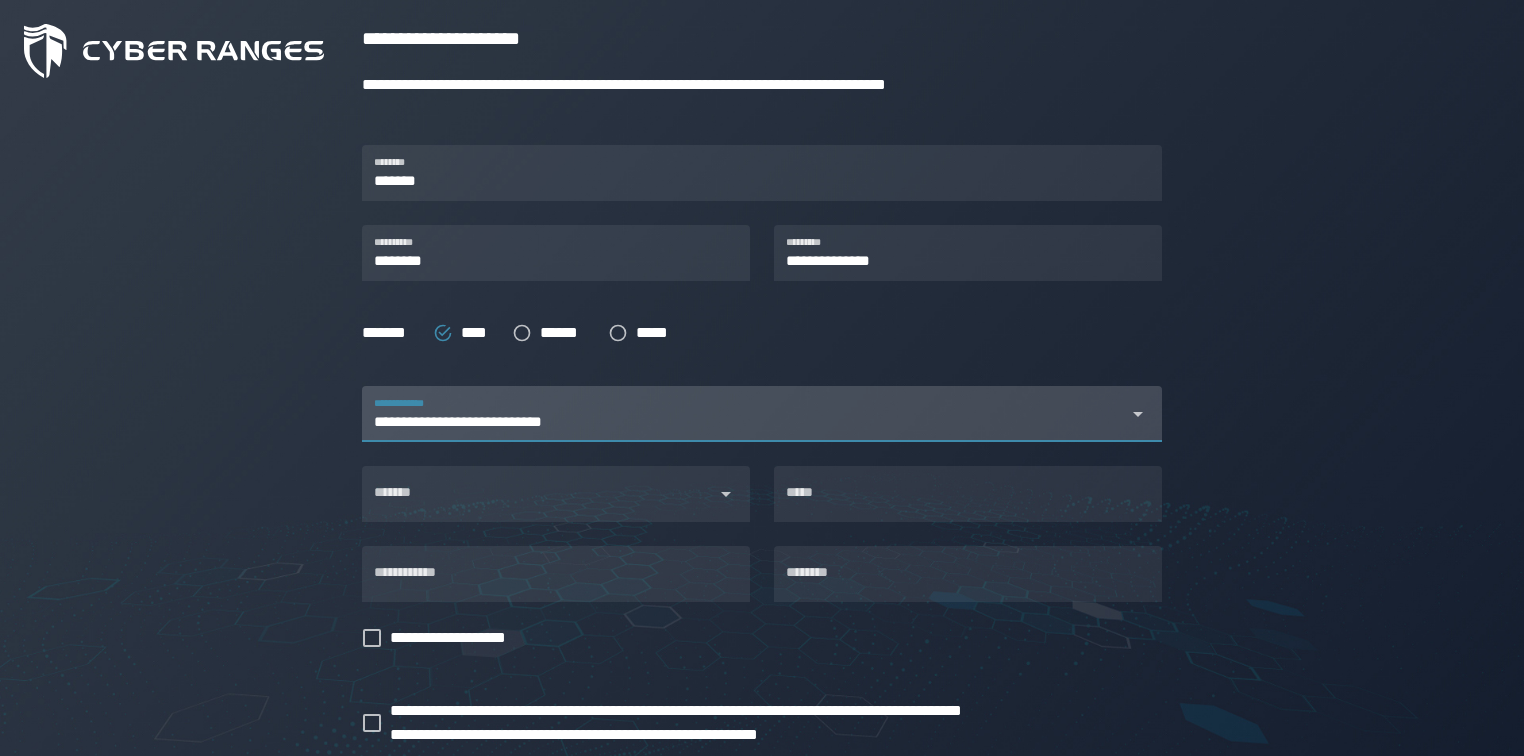 scroll, scrollTop: 320, scrollLeft: 0, axis: vertical 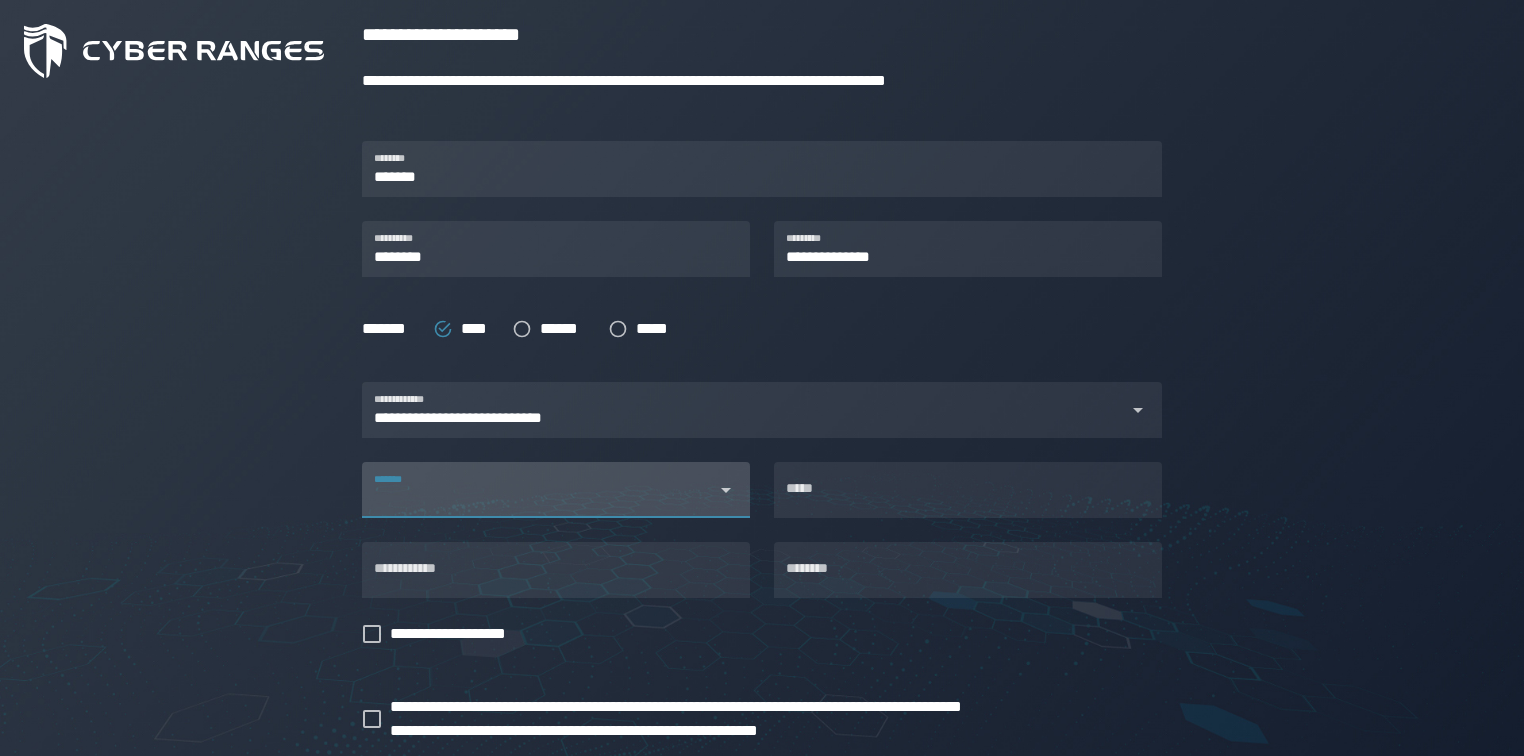 click on "*******" at bounding box center (538, 498) 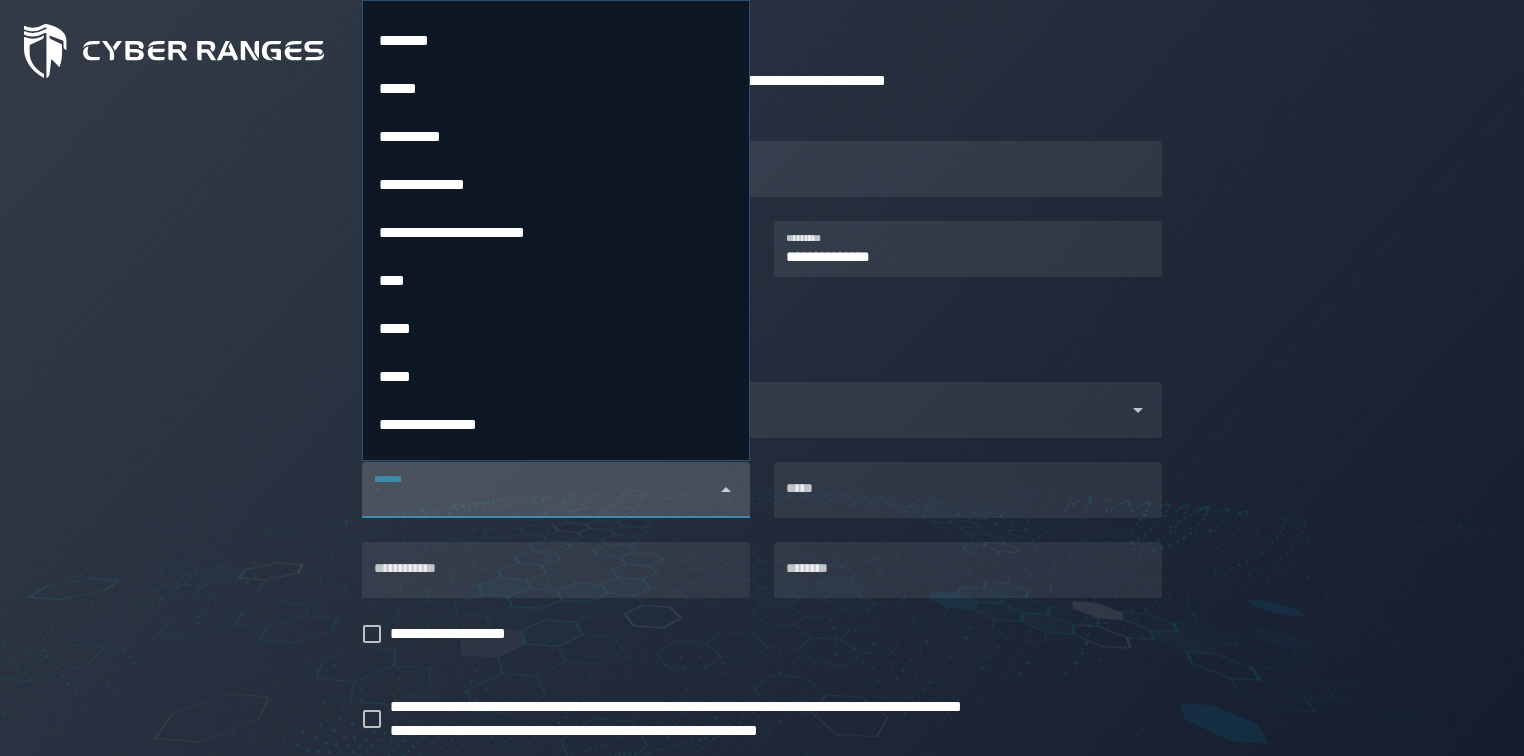 scroll, scrollTop: 1760, scrollLeft: 0, axis: vertical 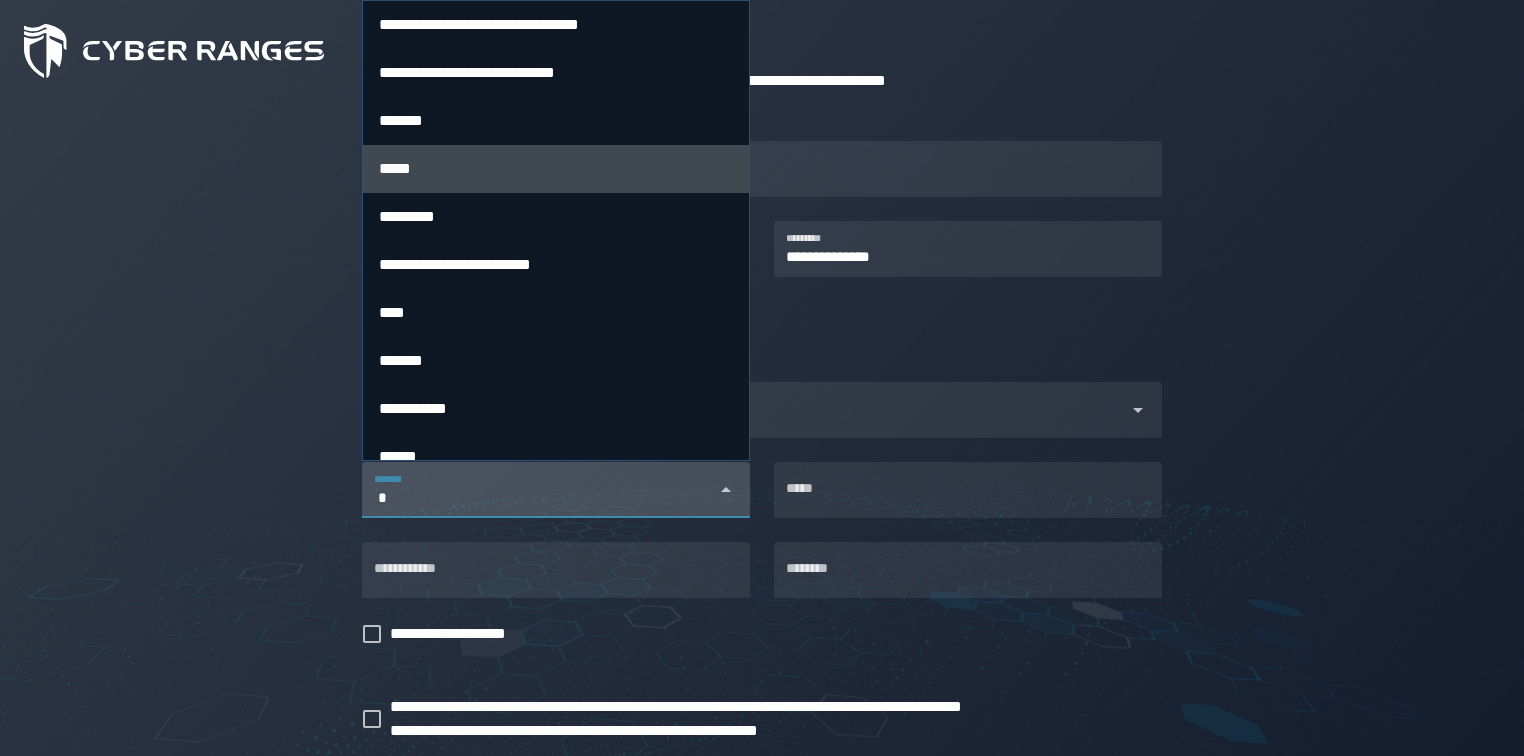 type on "*" 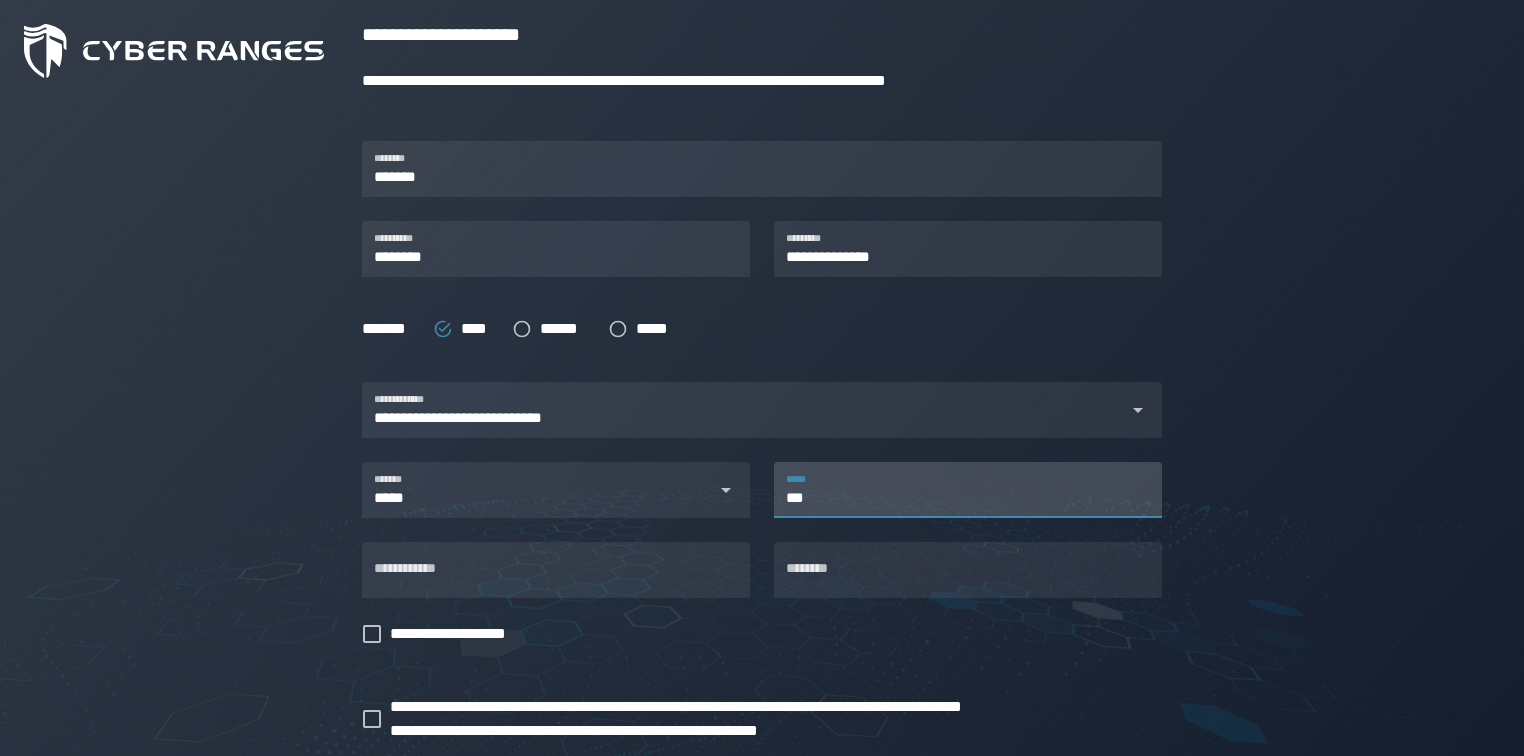 click on "***" at bounding box center (968, 490) 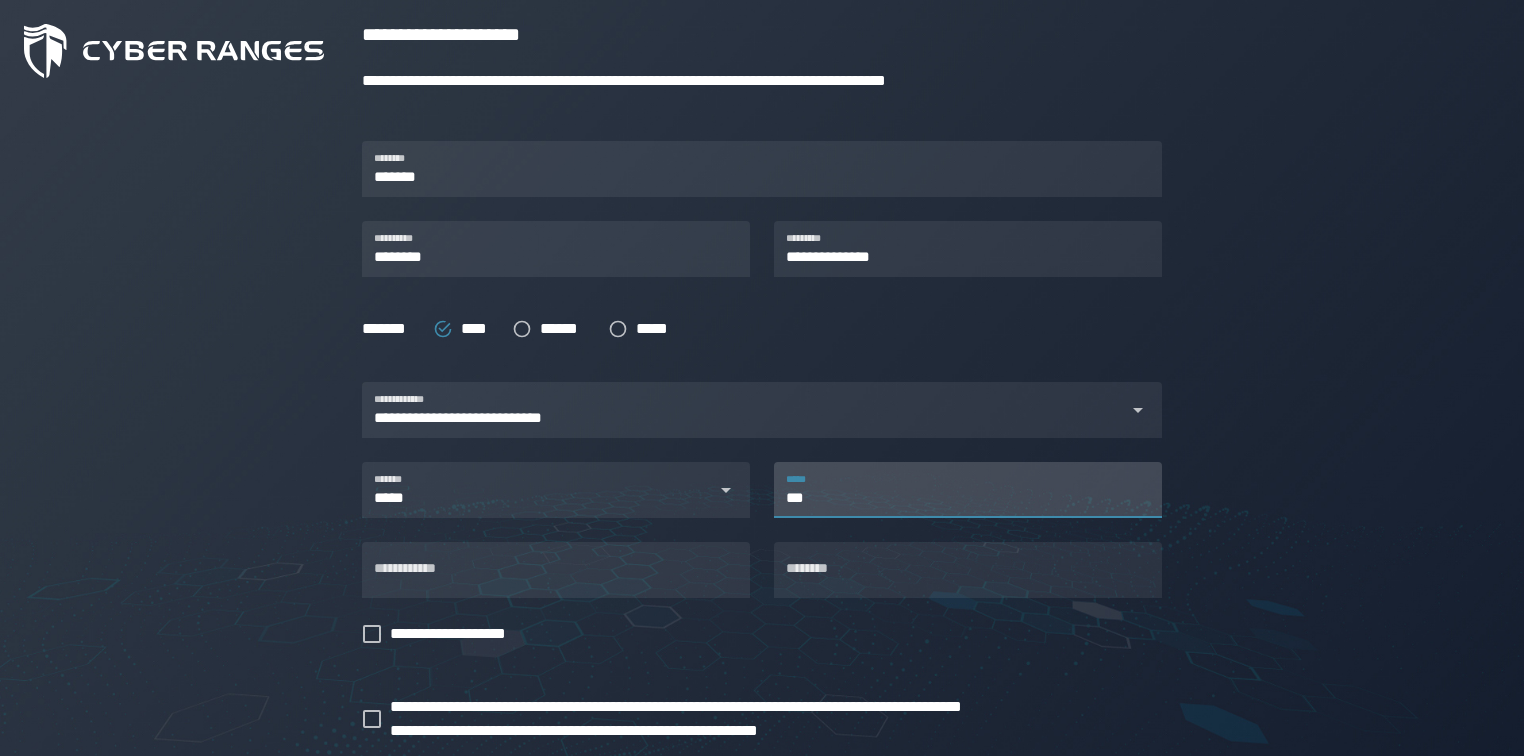 scroll, scrollTop: 400, scrollLeft: 0, axis: vertical 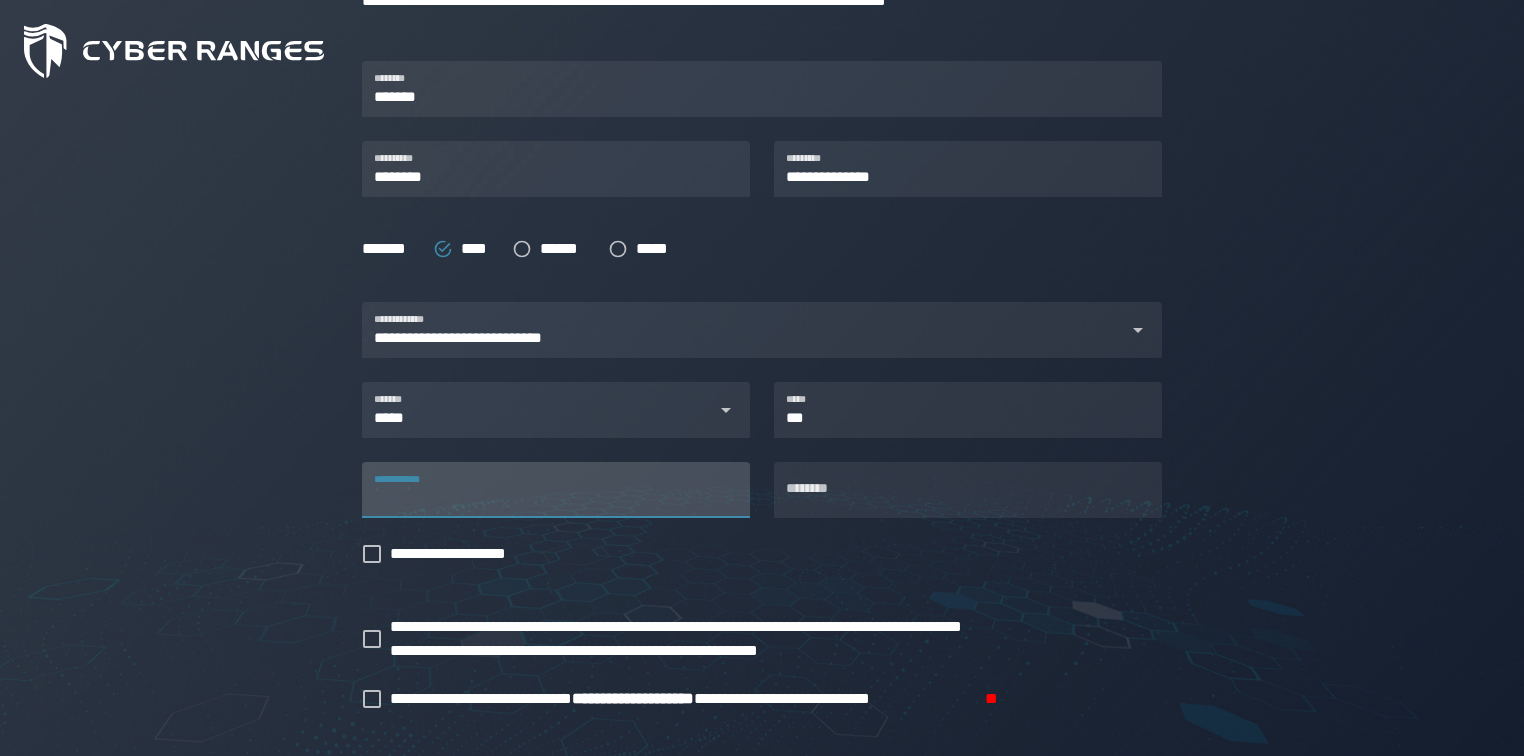 click on "**********" at bounding box center (556, 490) 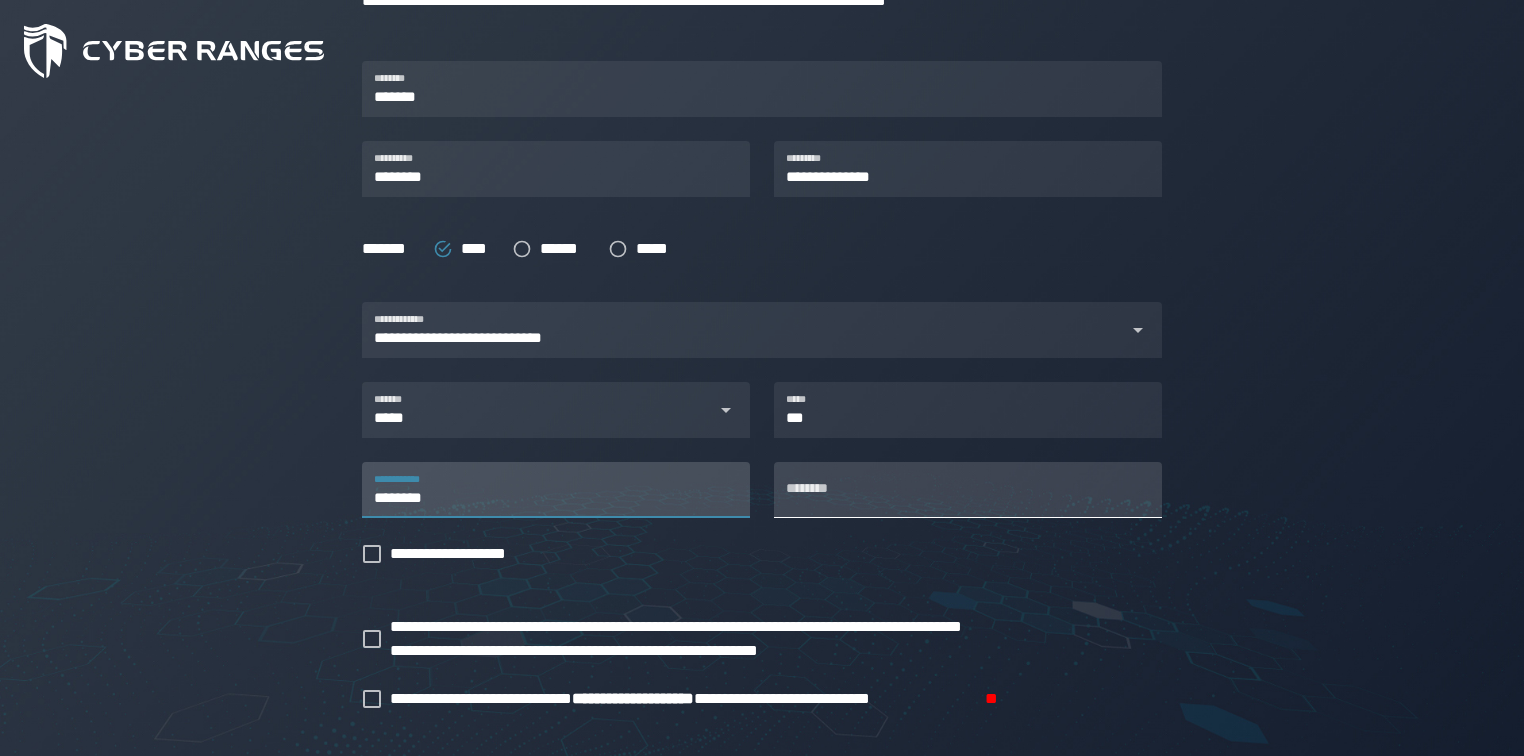 type on "*******" 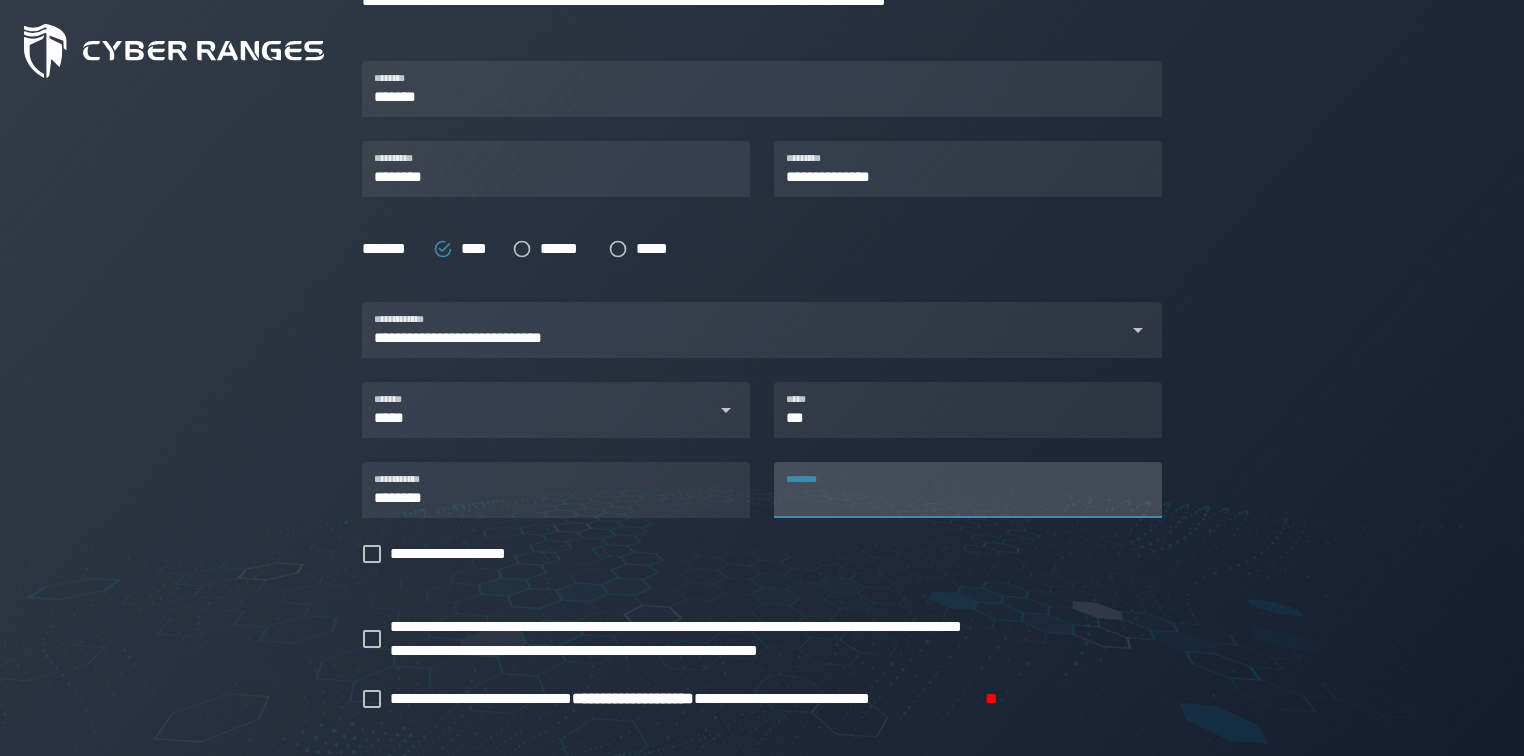 click on "********" at bounding box center [968, 490] 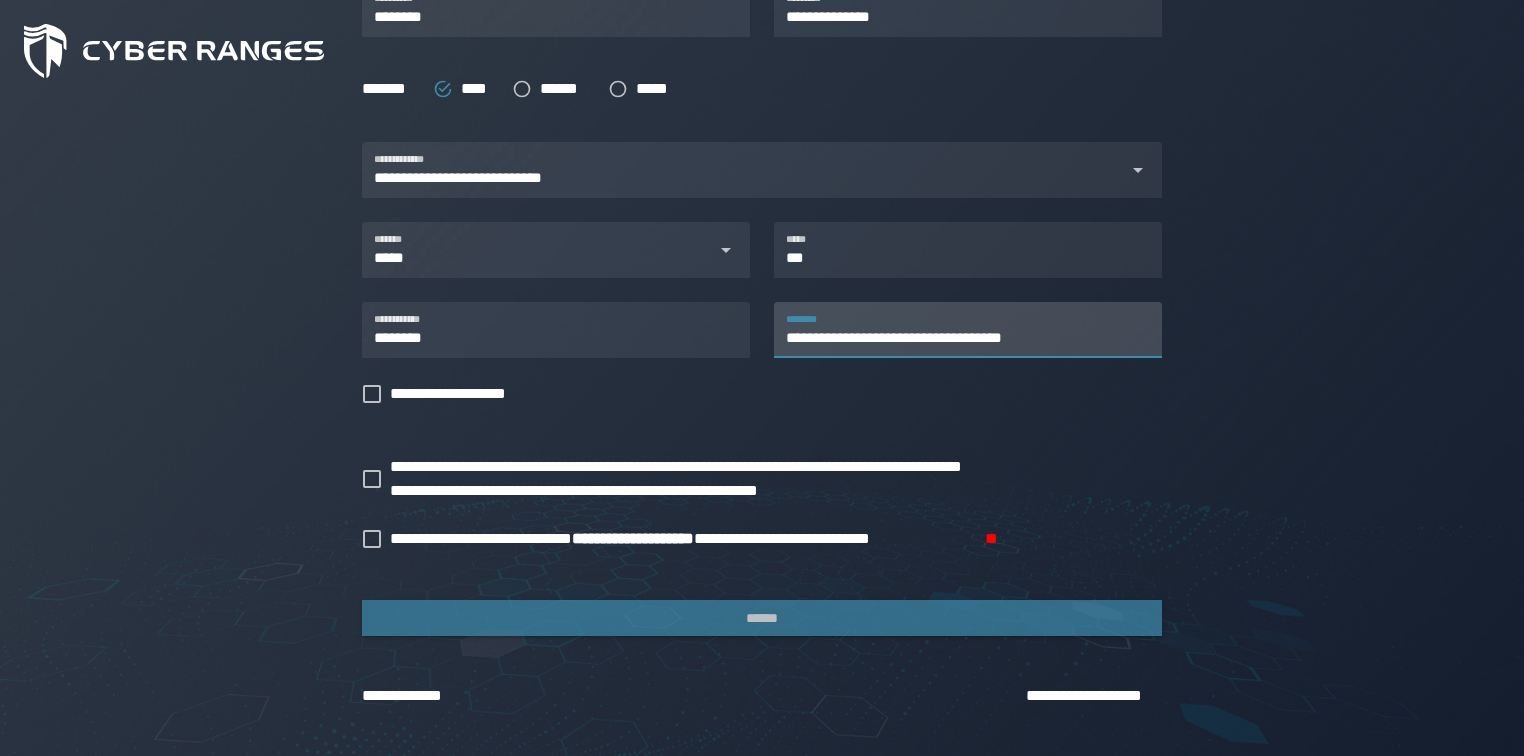 scroll, scrollTop: 576, scrollLeft: 0, axis: vertical 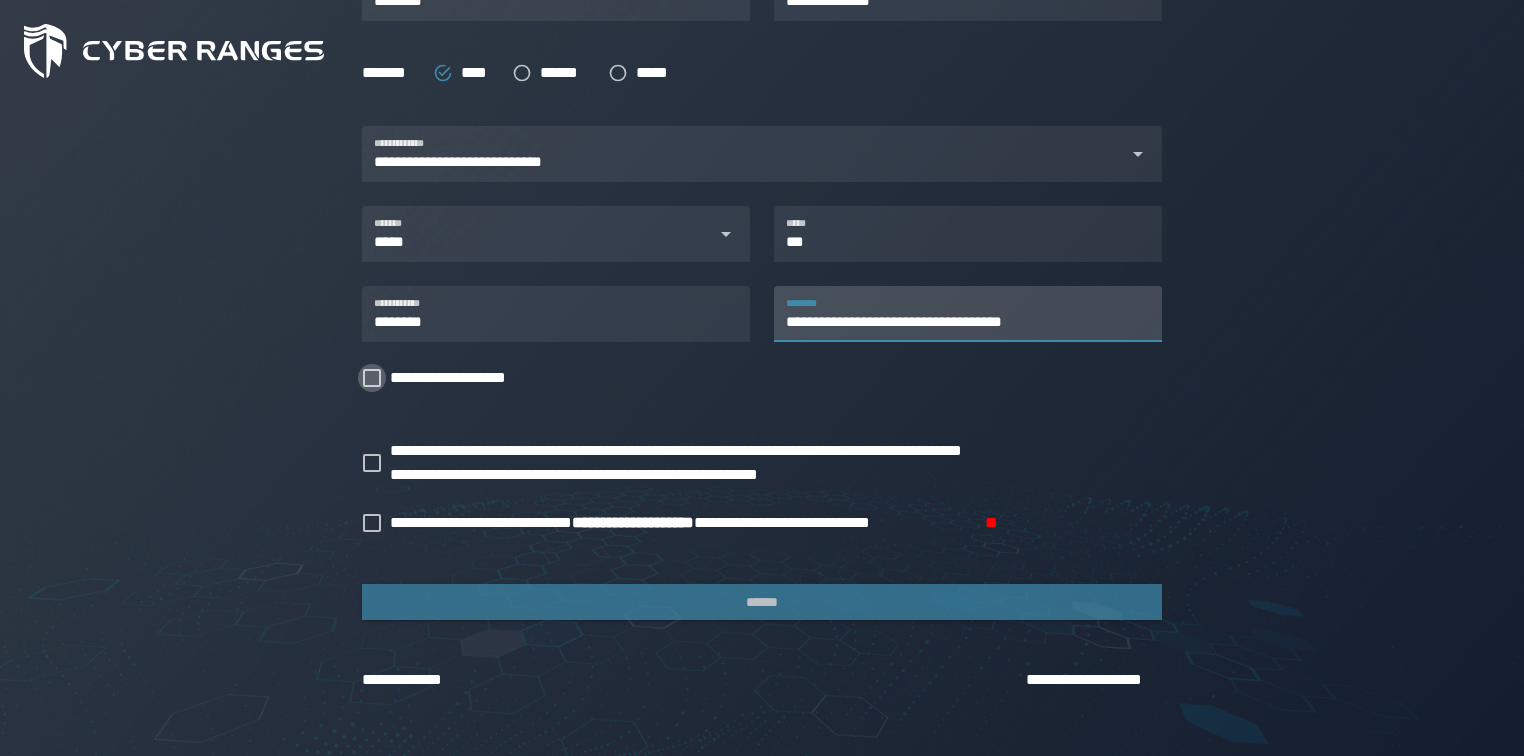 type on "**********" 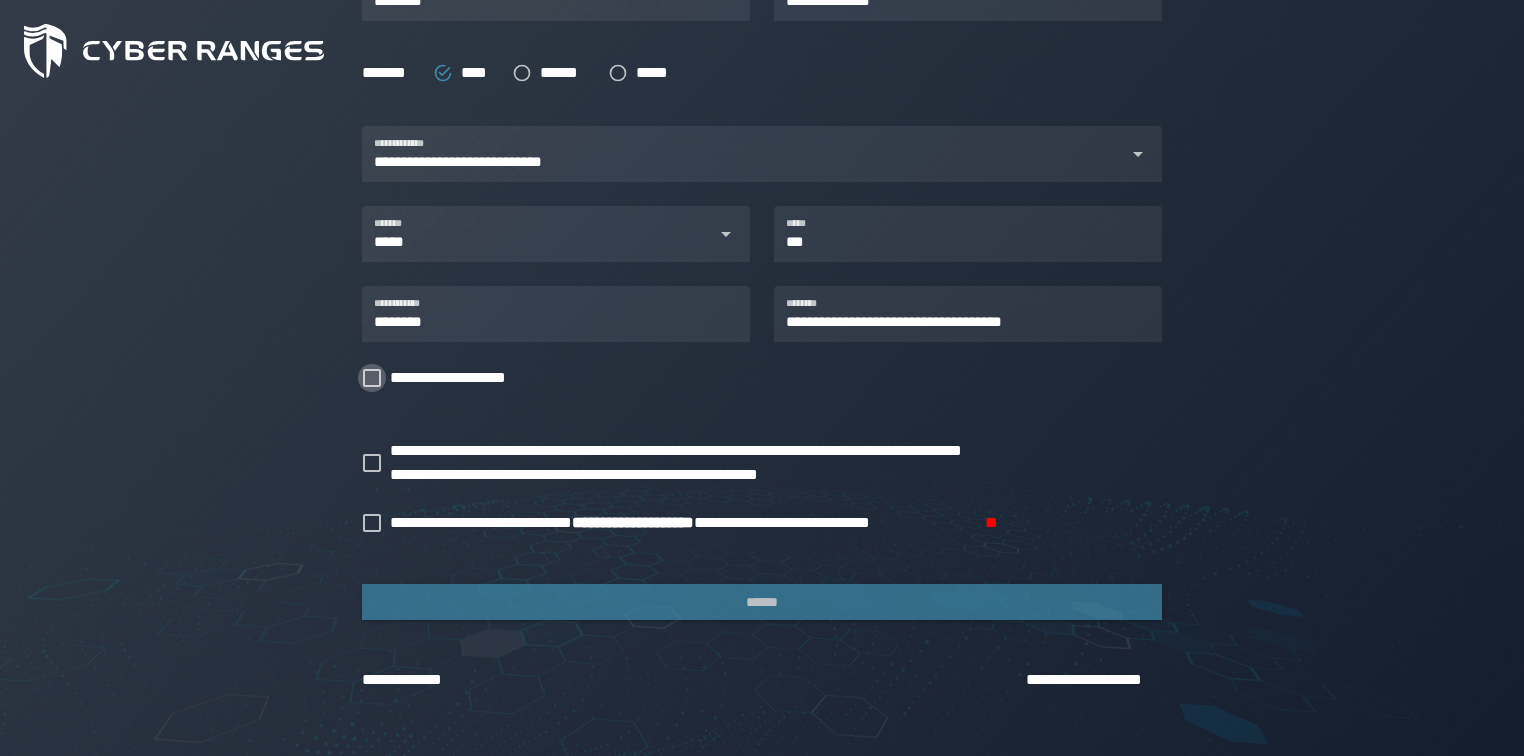 click 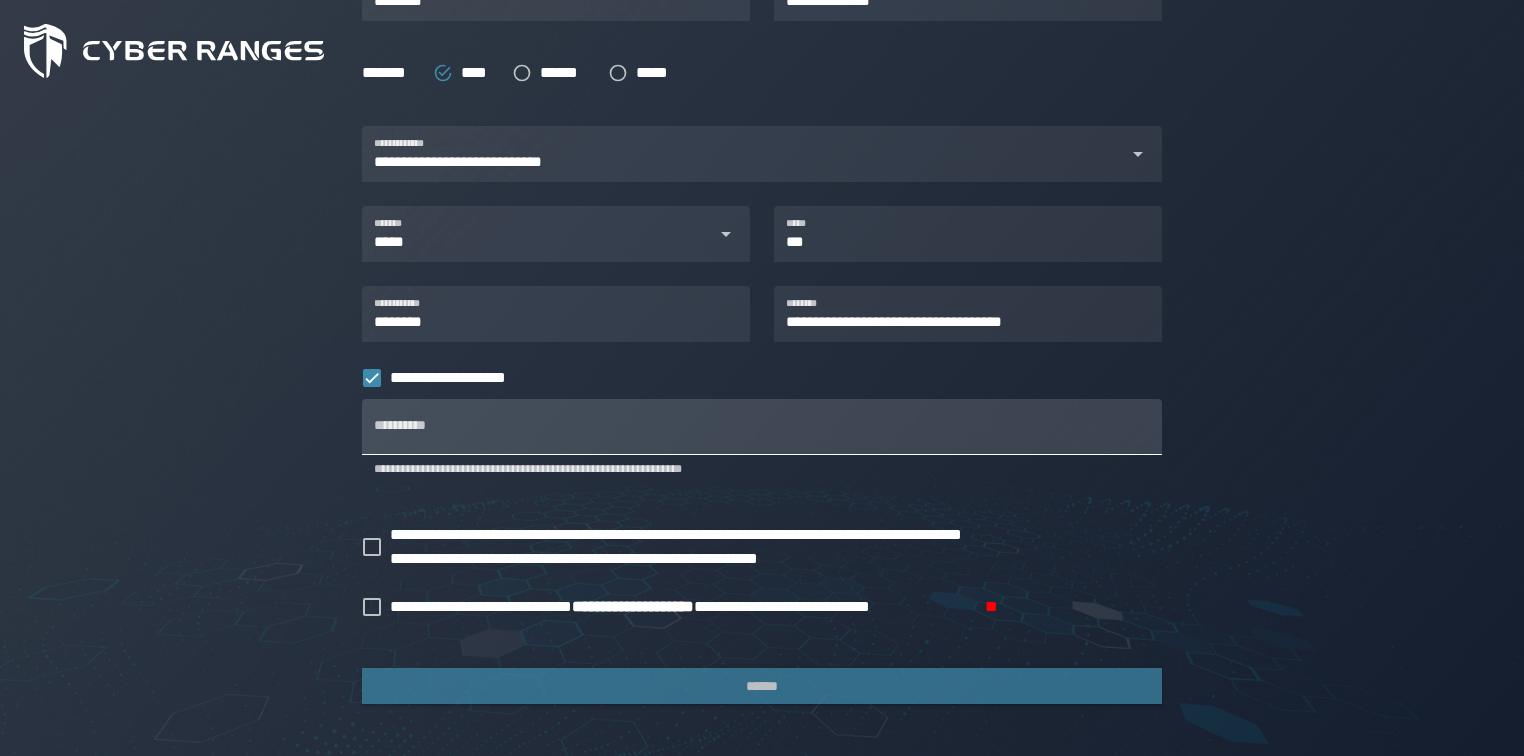 click on "**********" at bounding box center (762, 427) 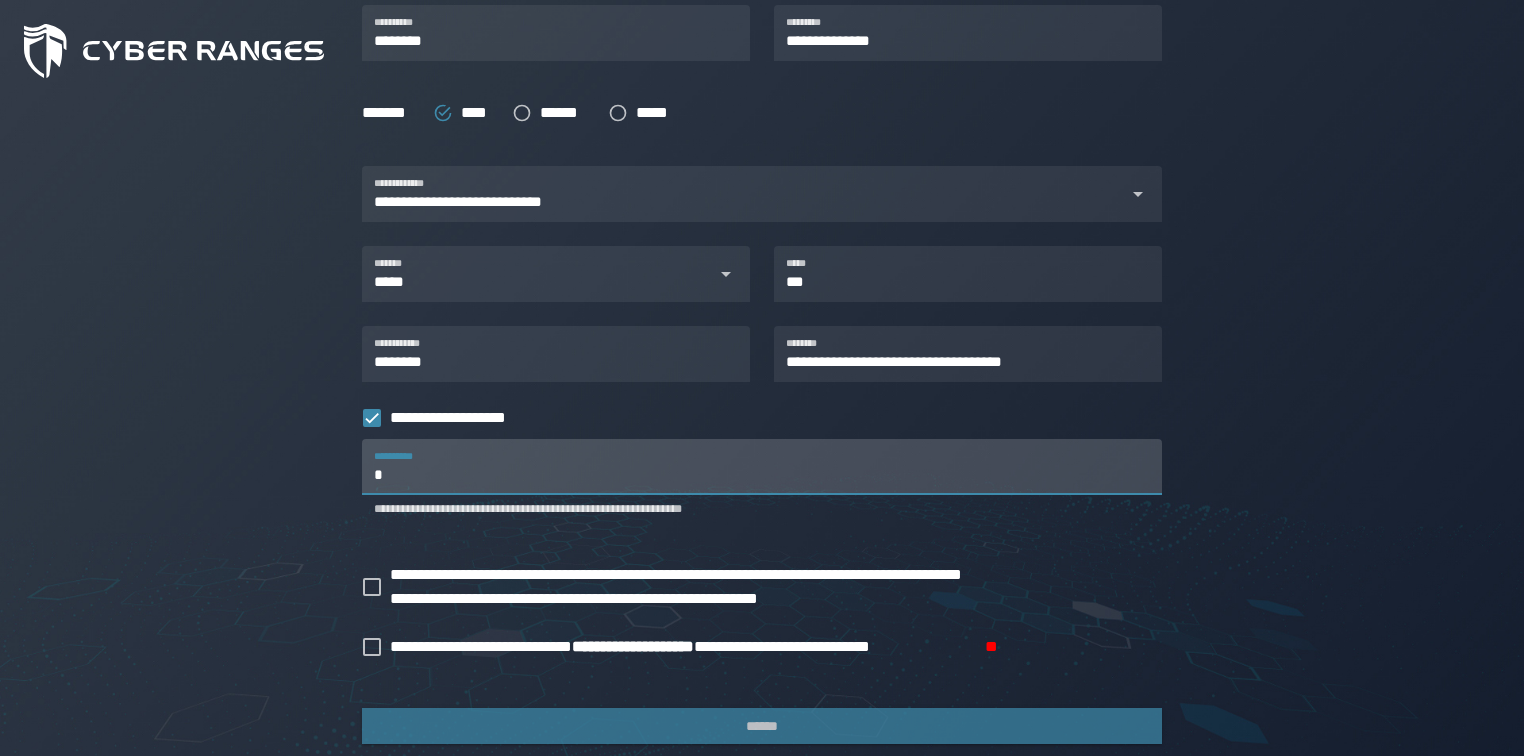 scroll, scrollTop: 616, scrollLeft: 0, axis: vertical 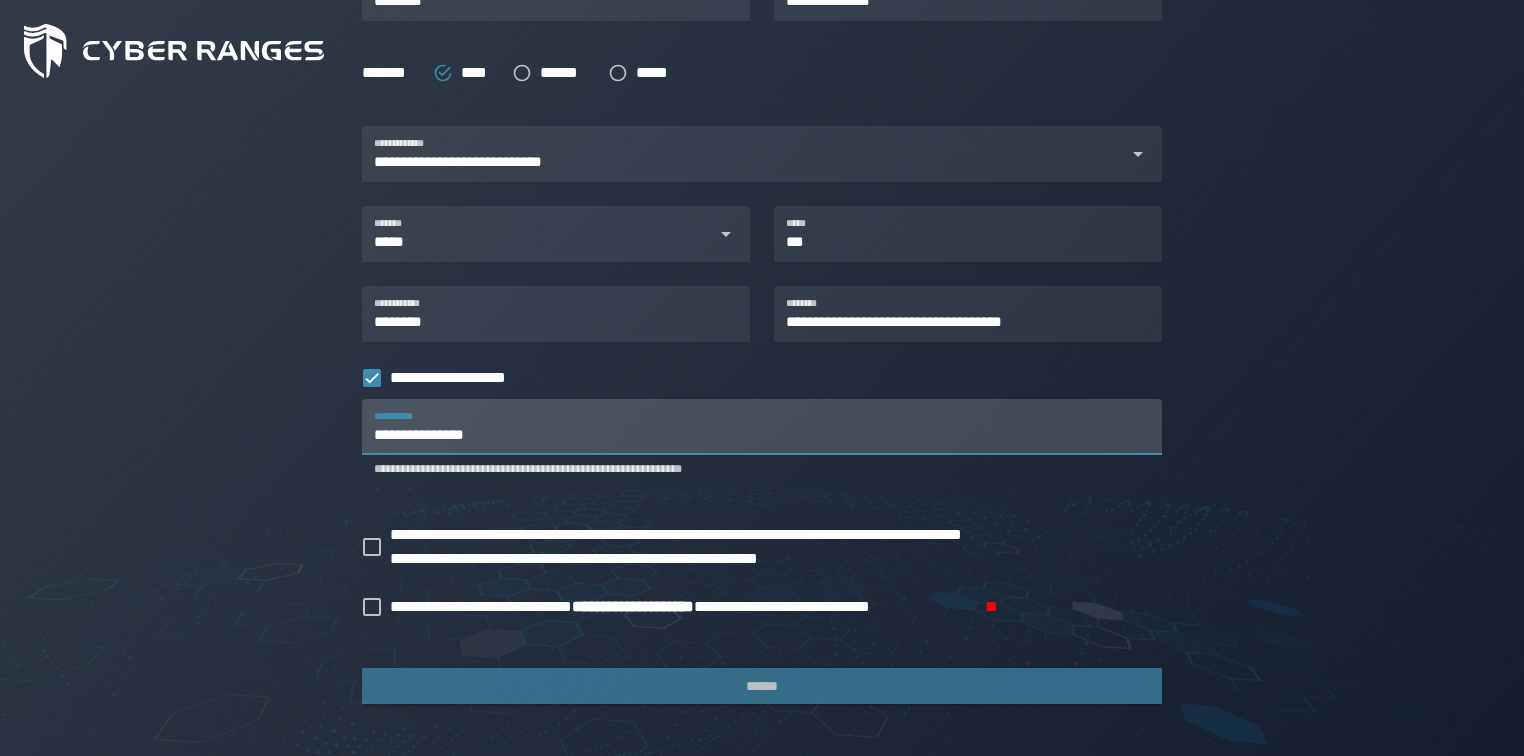 drag, startPoint x: 519, startPoint y: 439, endPoint x: 372, endPoint y: 433, distance: 147.12239 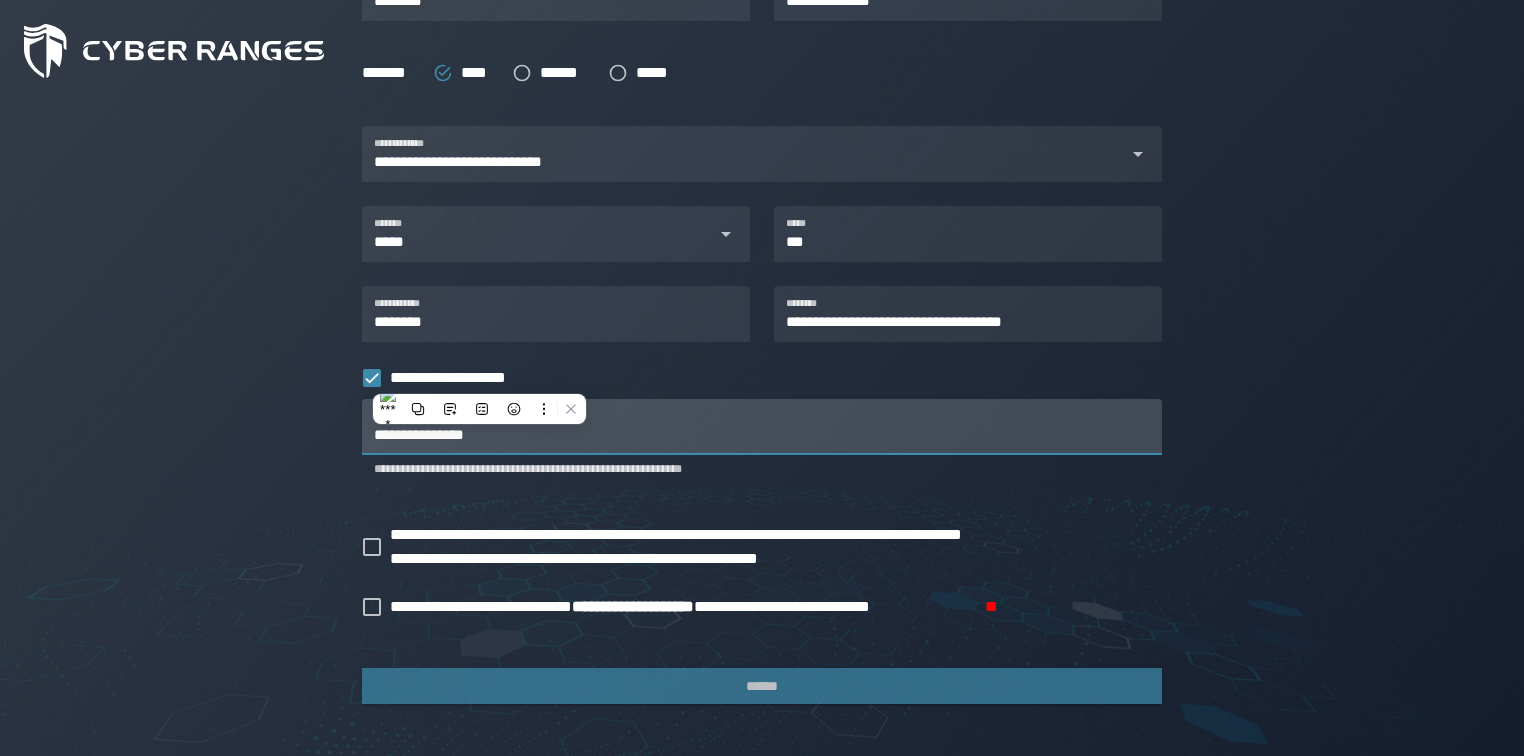 paste 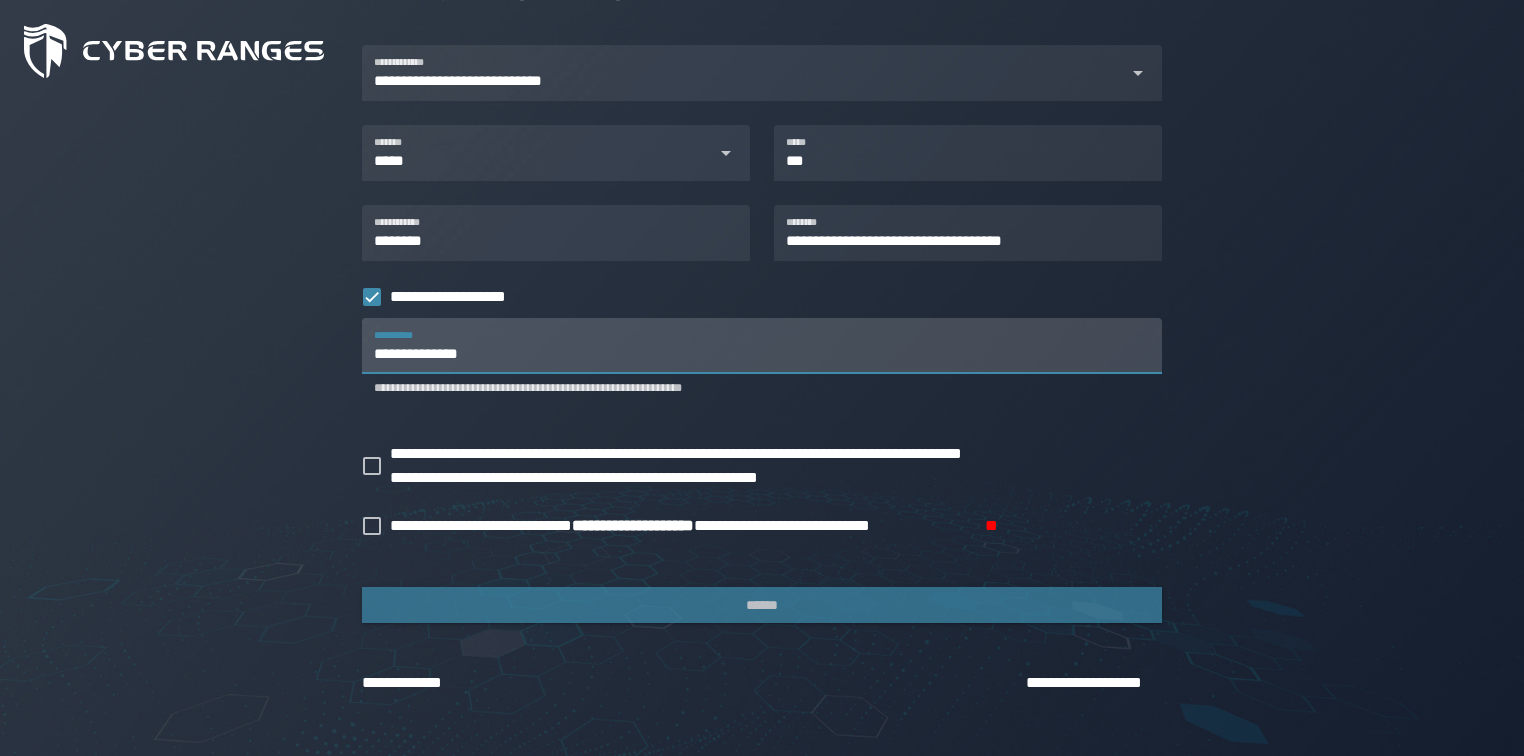 scroll, scrollTop: 700, scrollLeft: 0, axis: vertical 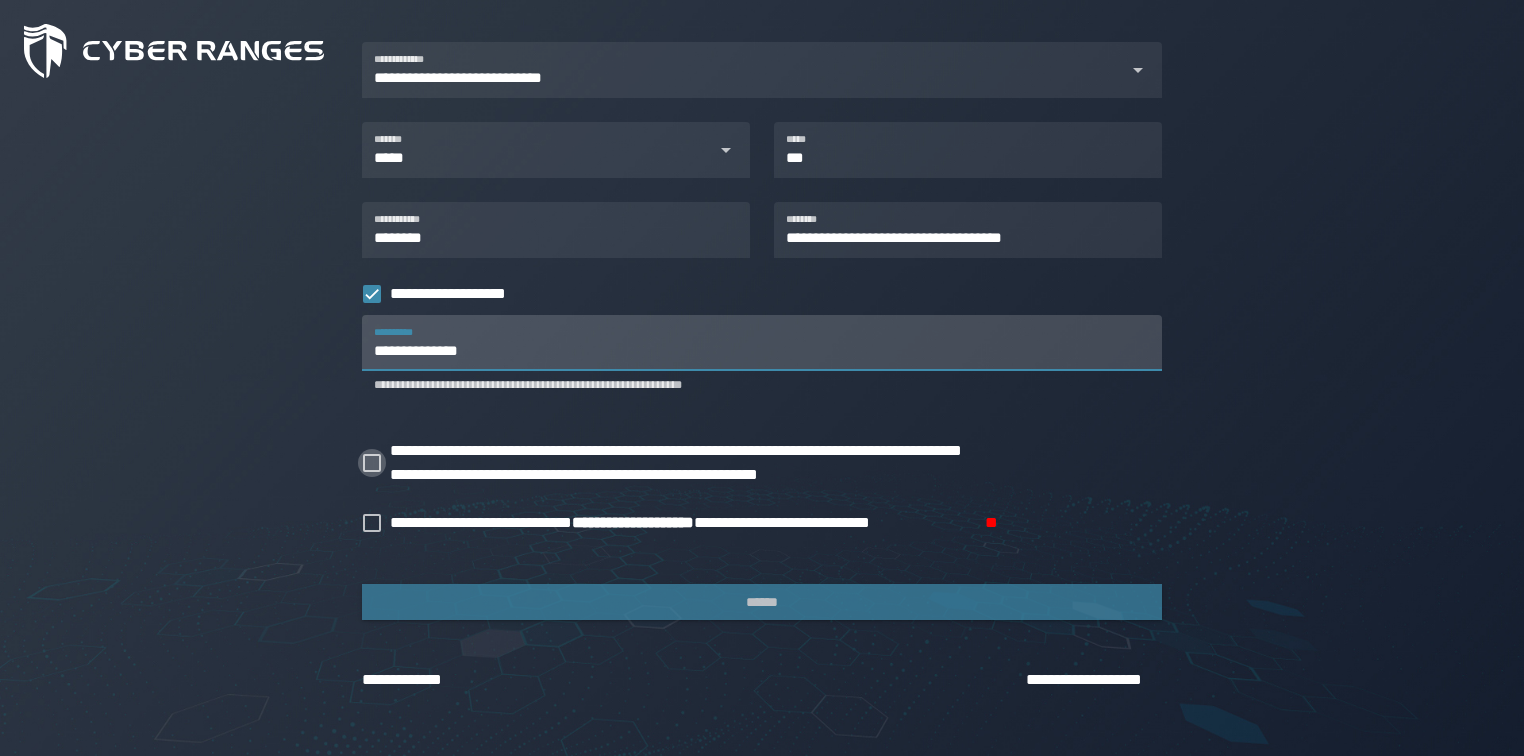 type on "**********" 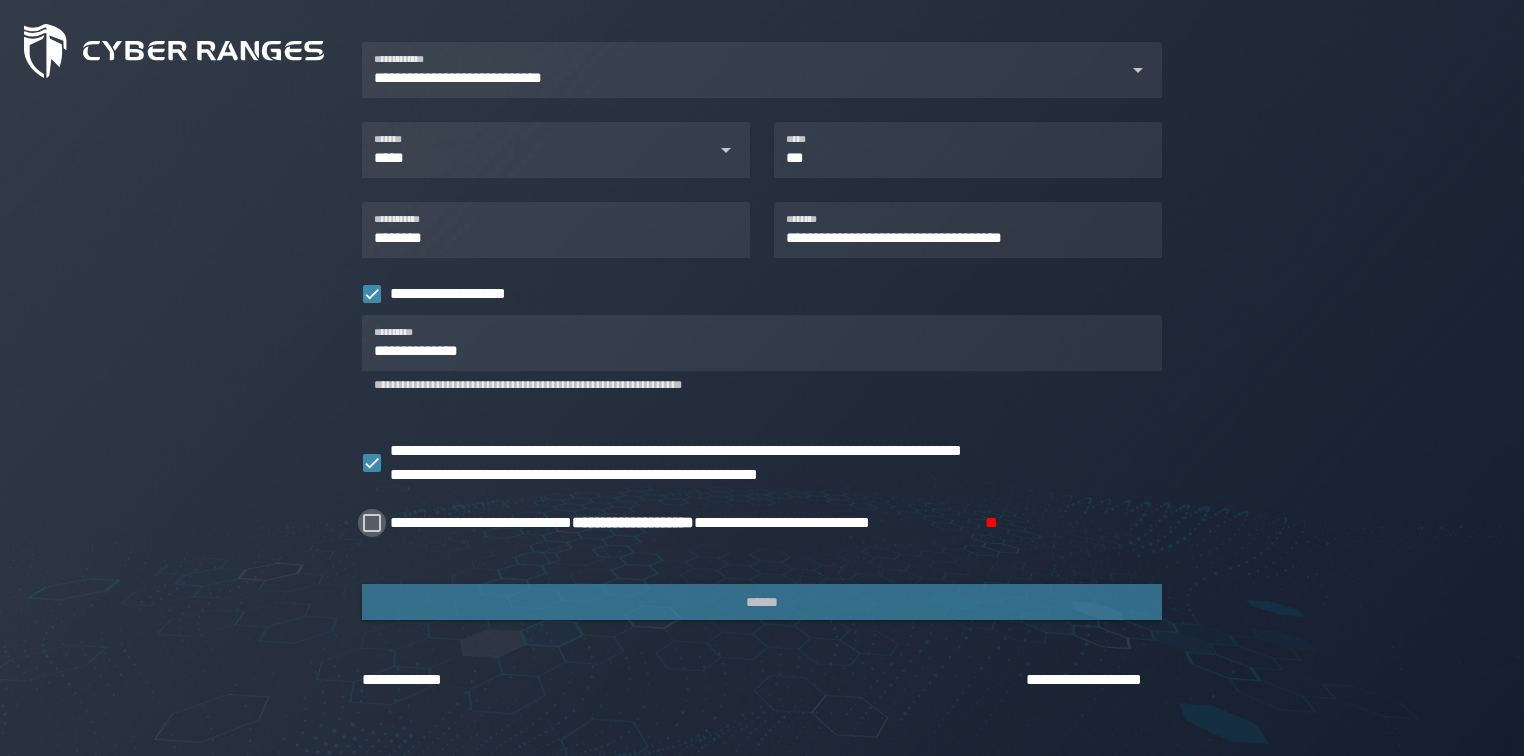 click 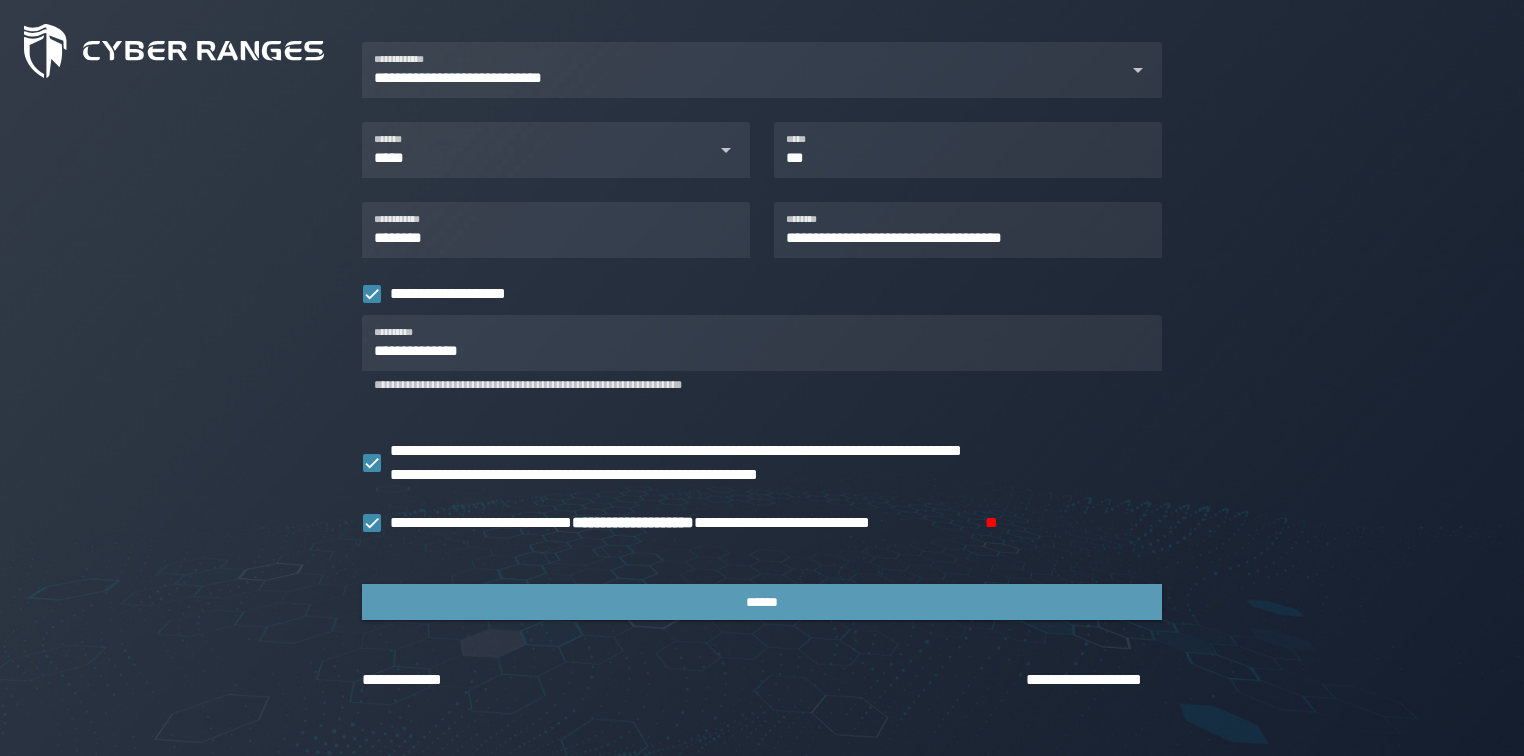 click on "******" at bounding box center (762, 602) 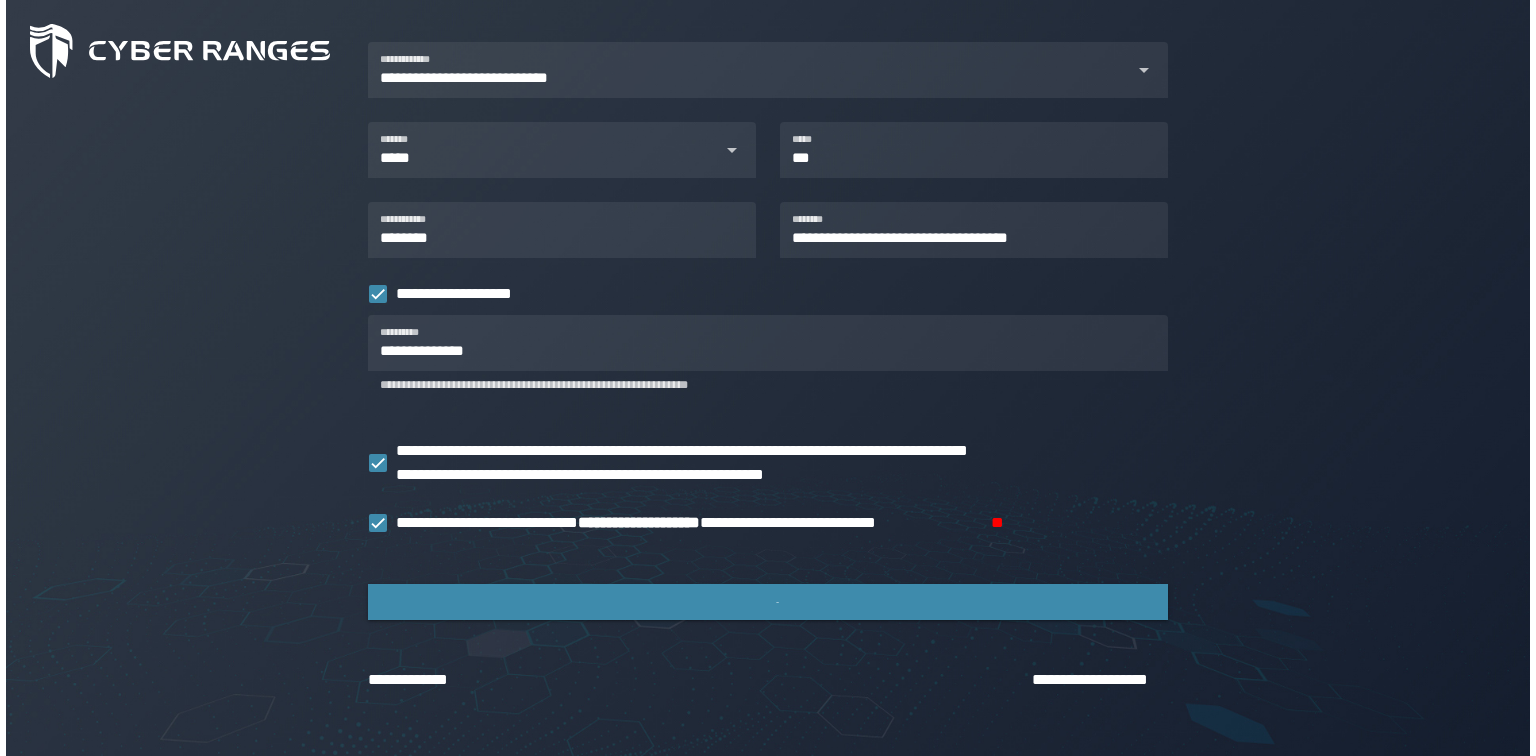 scroll, scrollTop: 0, scrollLeft: 0, axis: both 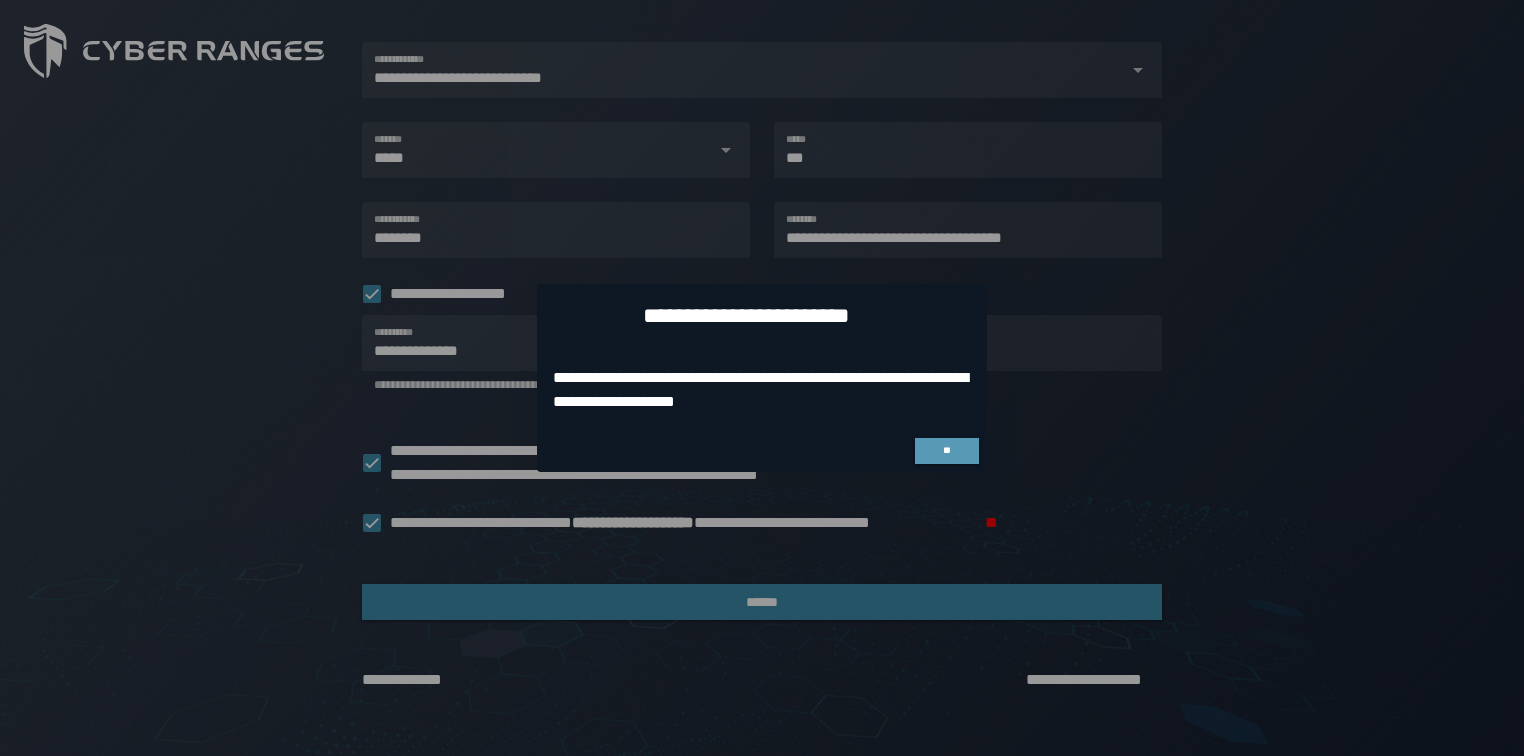 click on "**" at bounding box center (947, 451) 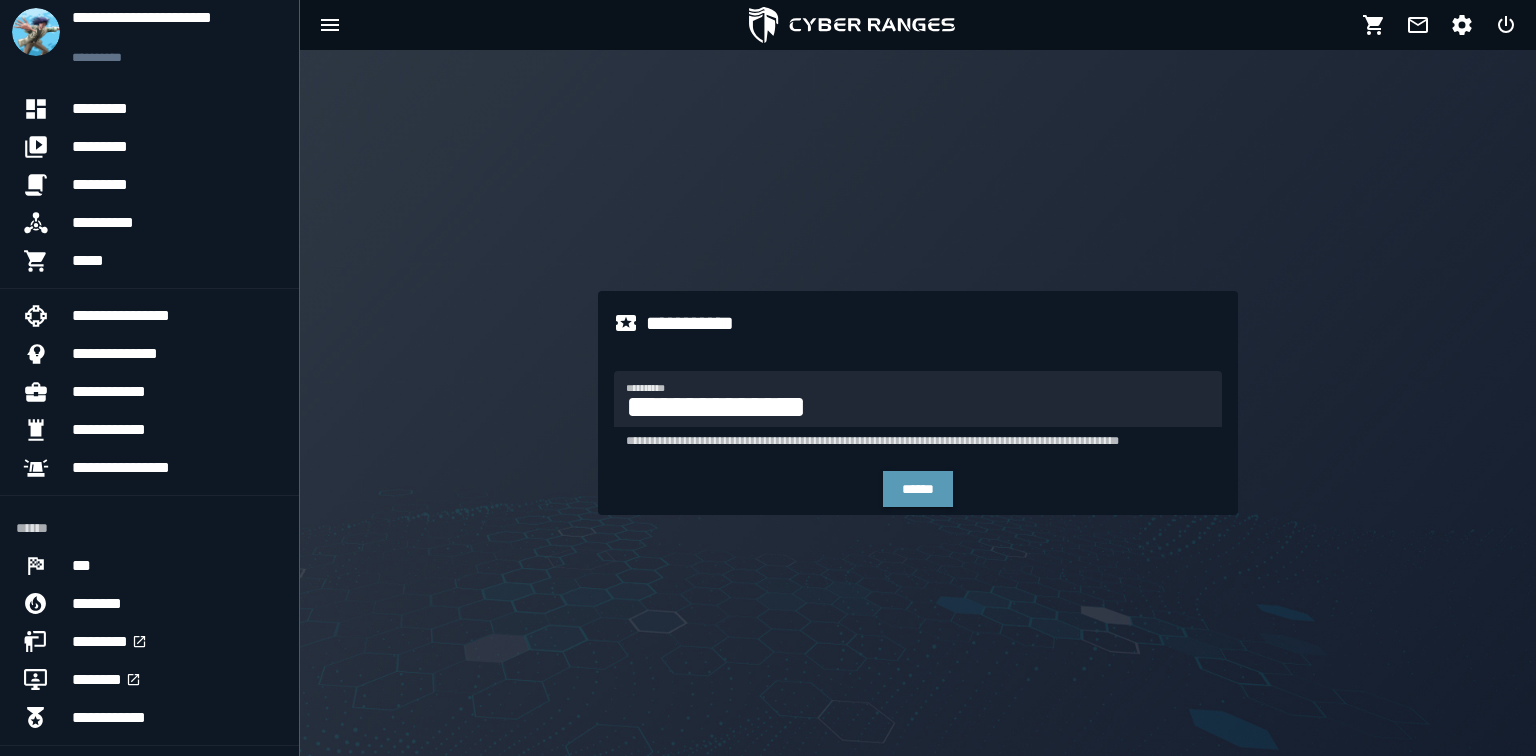 click on "******" at bounding box center (918, 489) 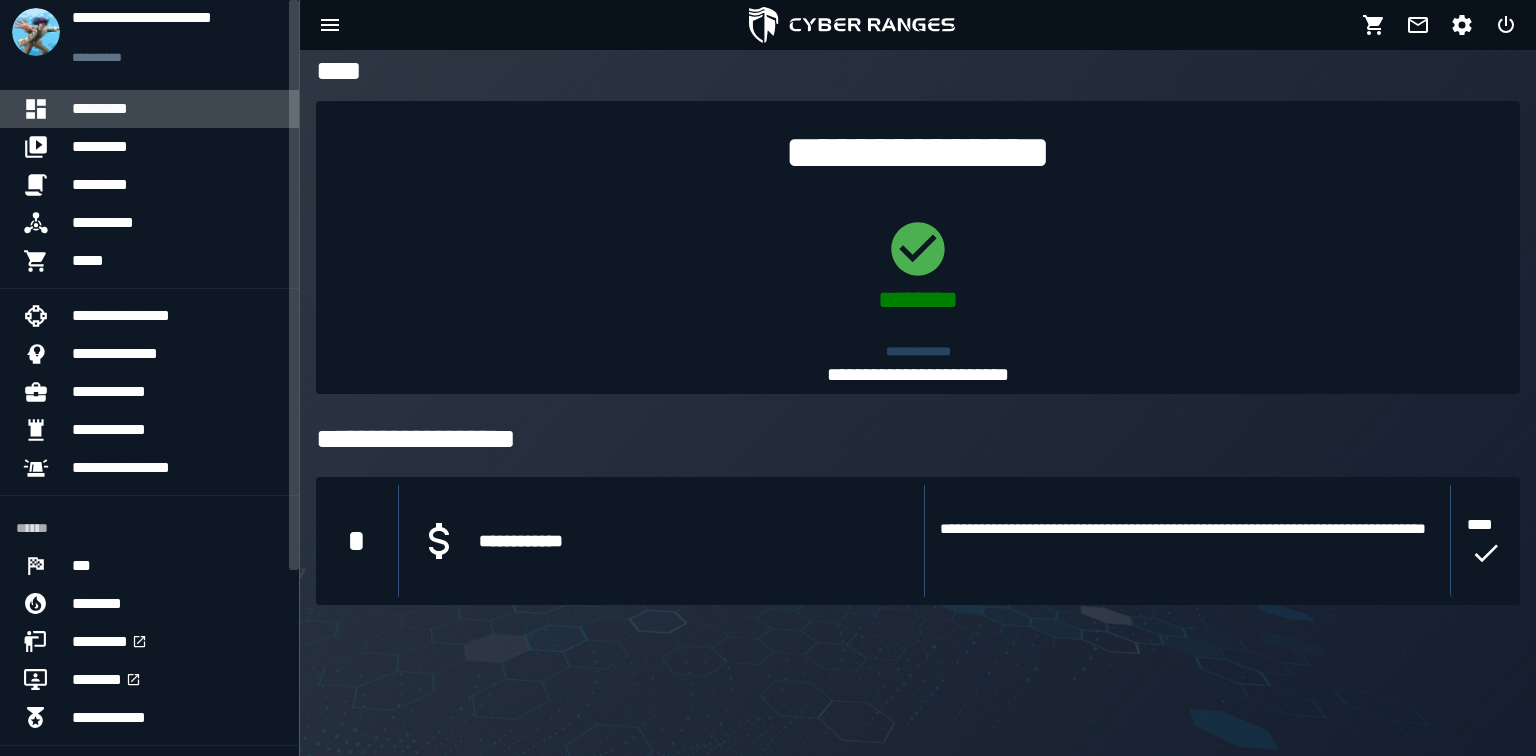 click on "*********" at bounding box center (177, 109) 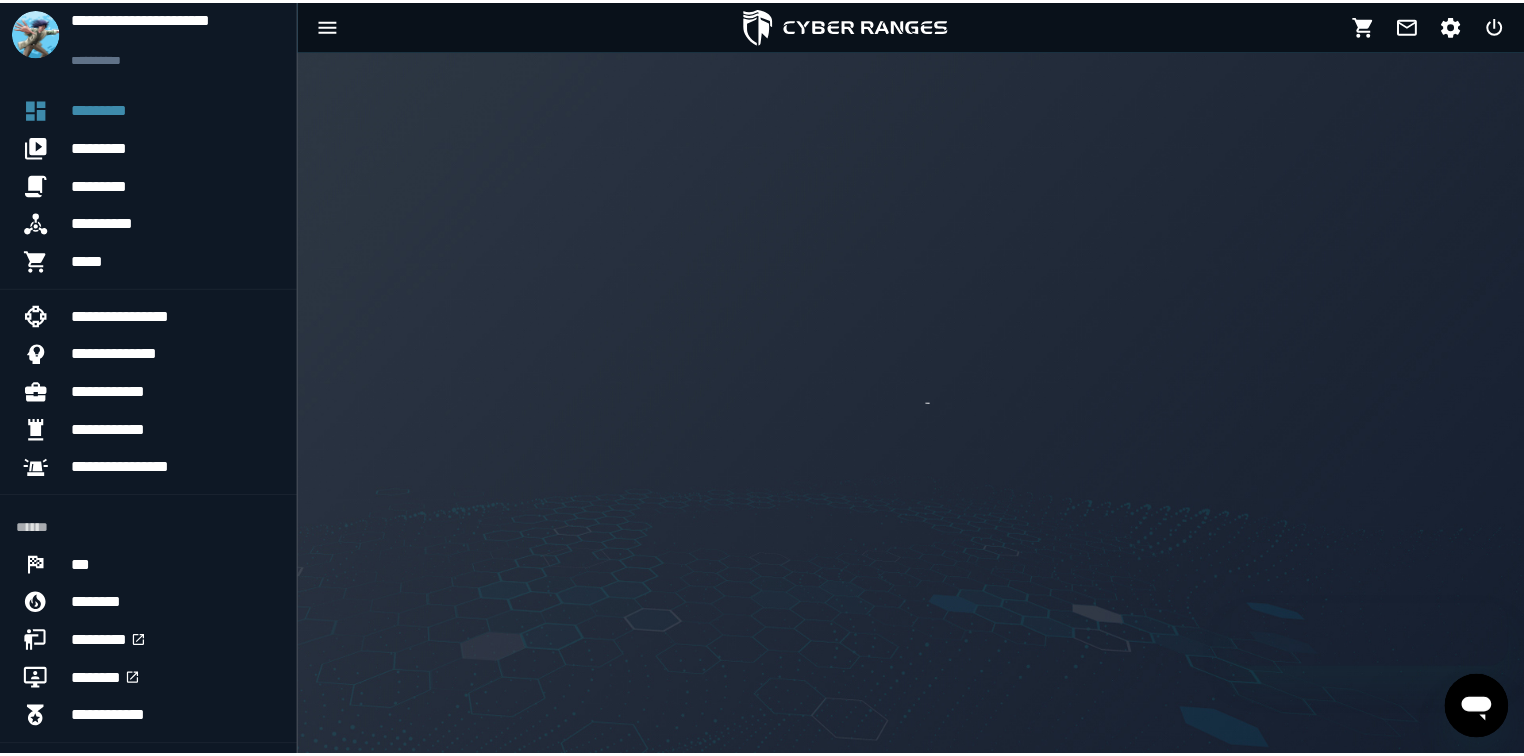 scroll, scrollTop: 0, scrollLeft: 0, axis: both 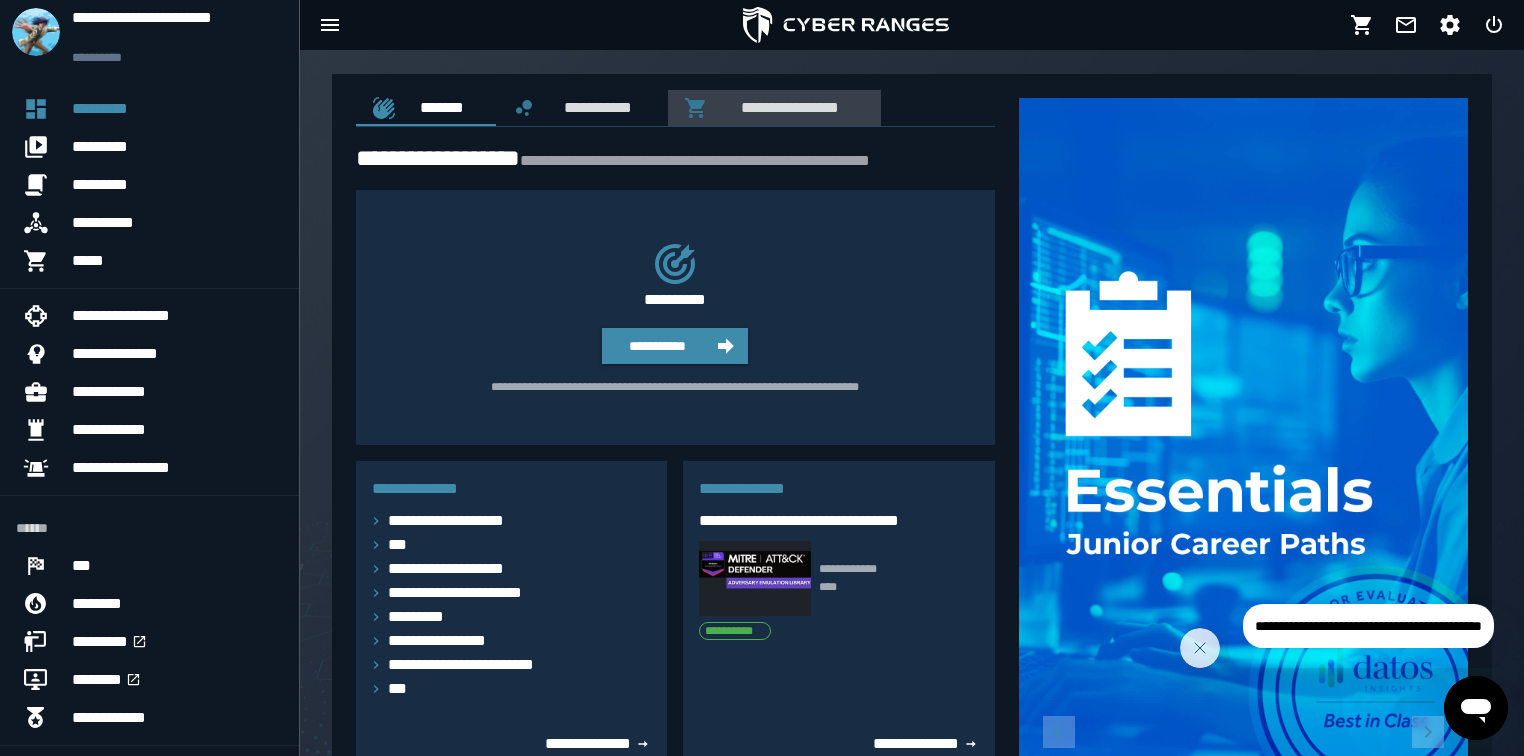 click on "**********" at bounding box center (786, 107) 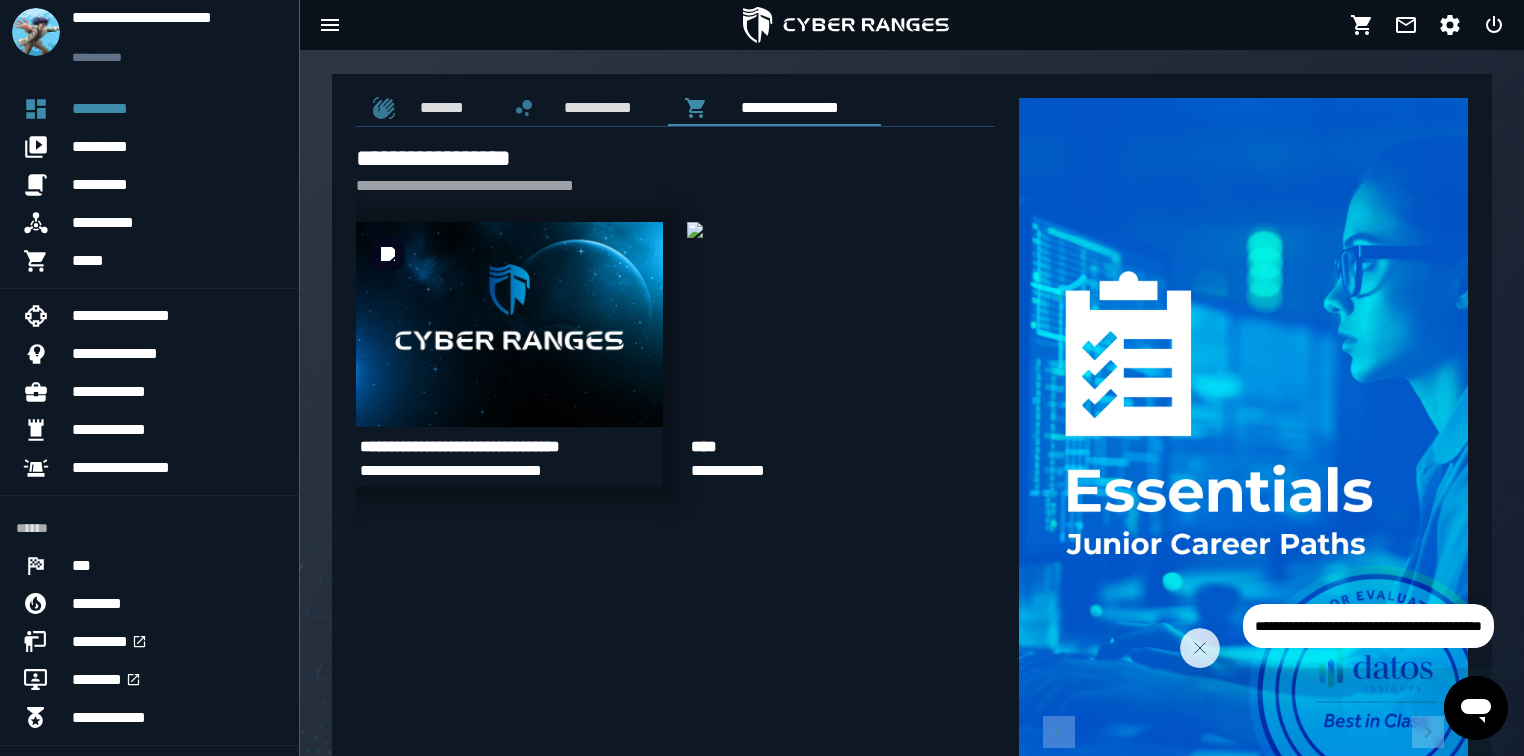 click at bounding box center [509, 324] 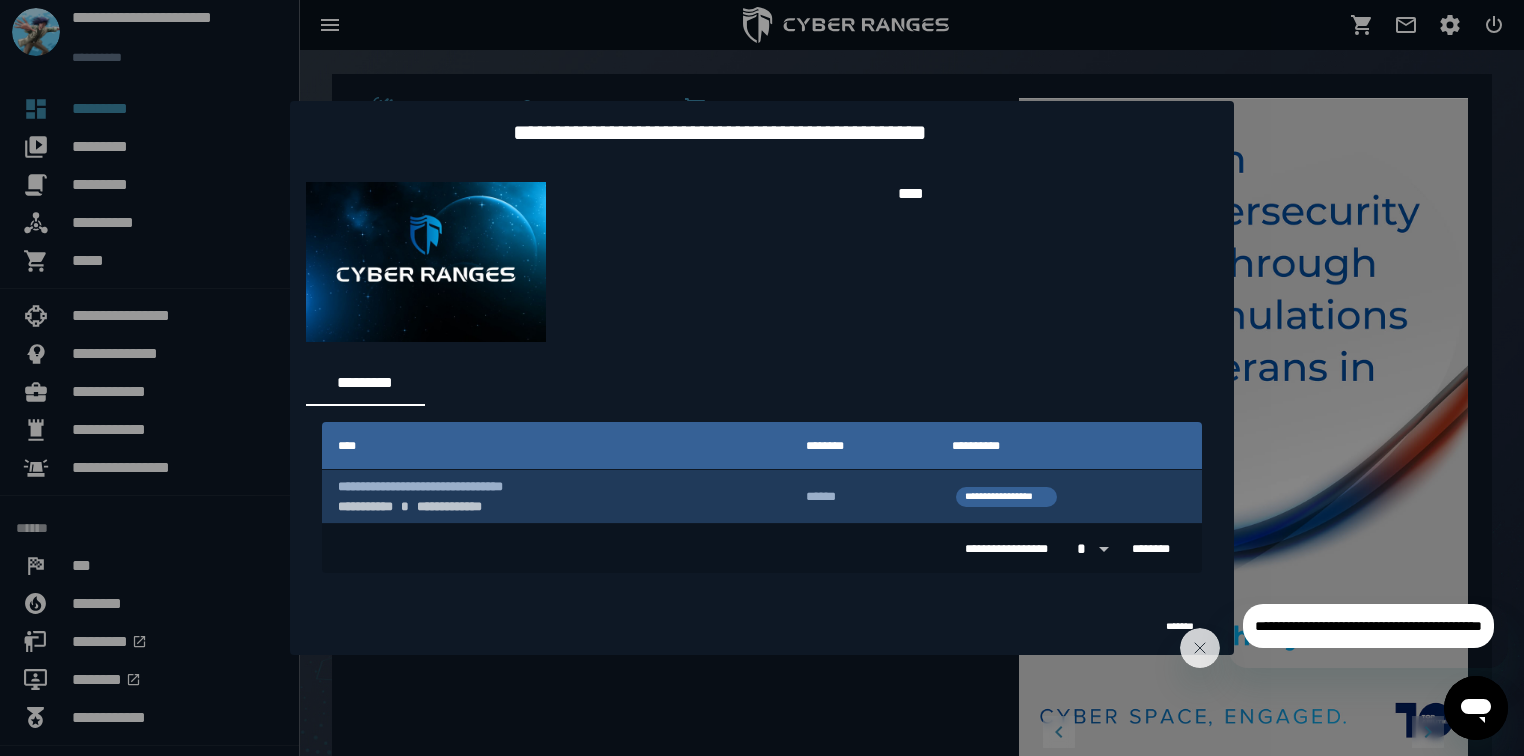 click on "**********" at bounding box center (556, 496) 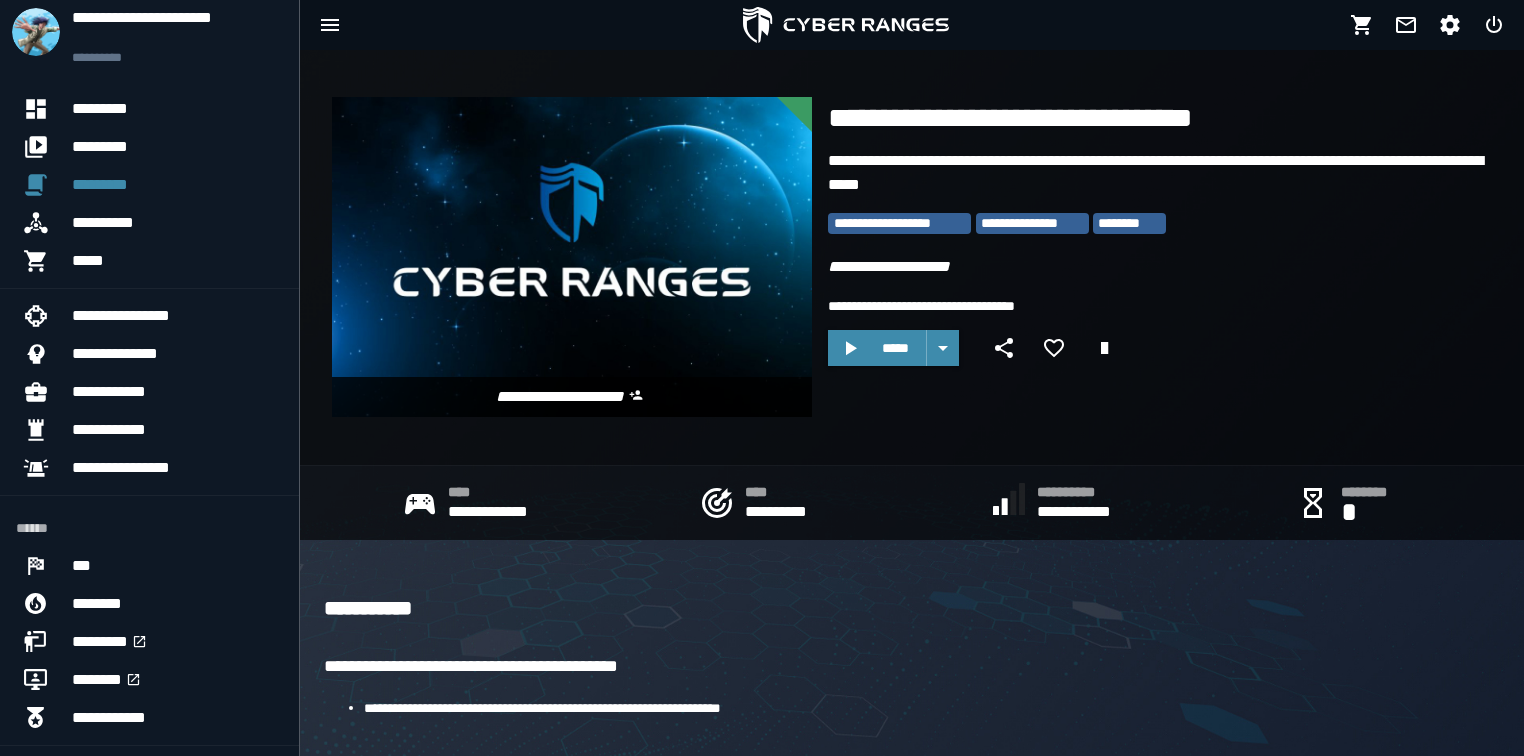 scroll, scrollTop: 0, scrollLeft: 0, axis: both 